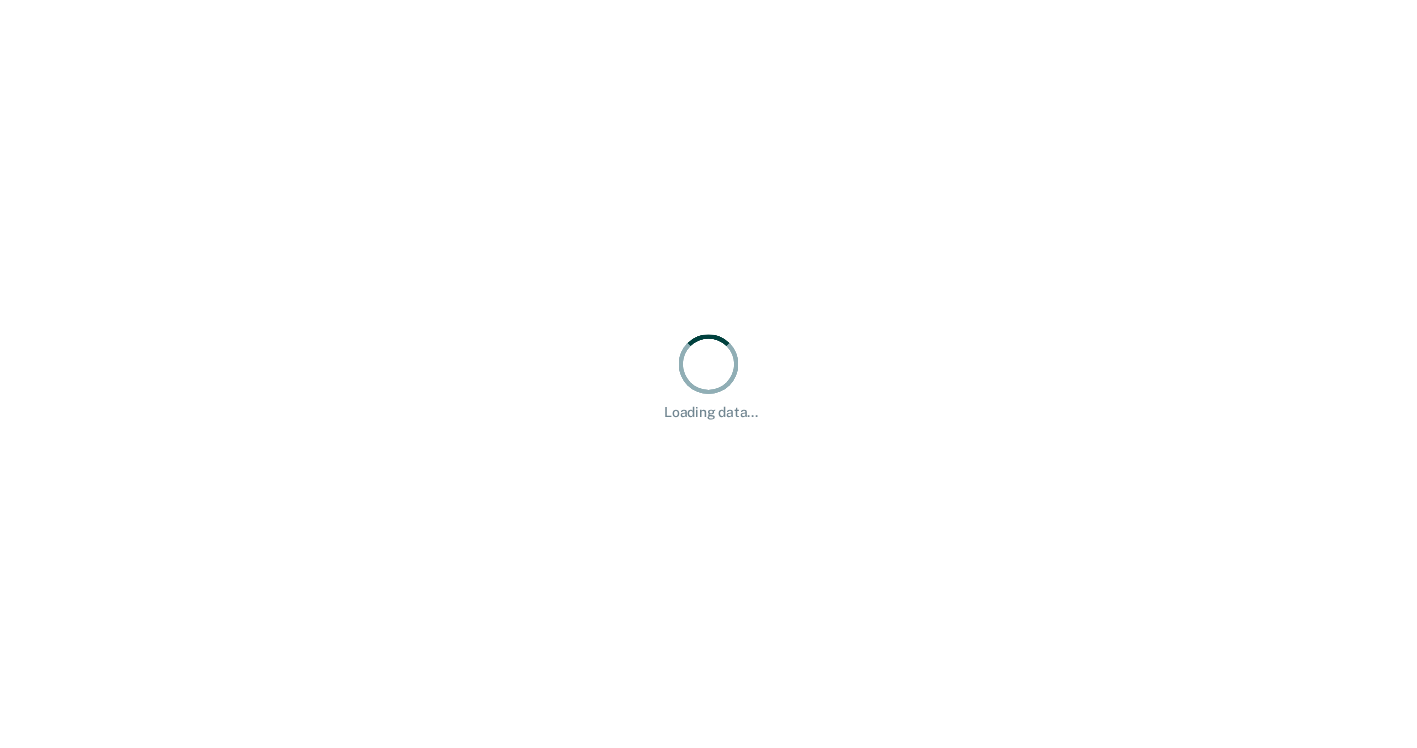 scroll, scrollTop: 0, scrollLeft: 0, axis: both 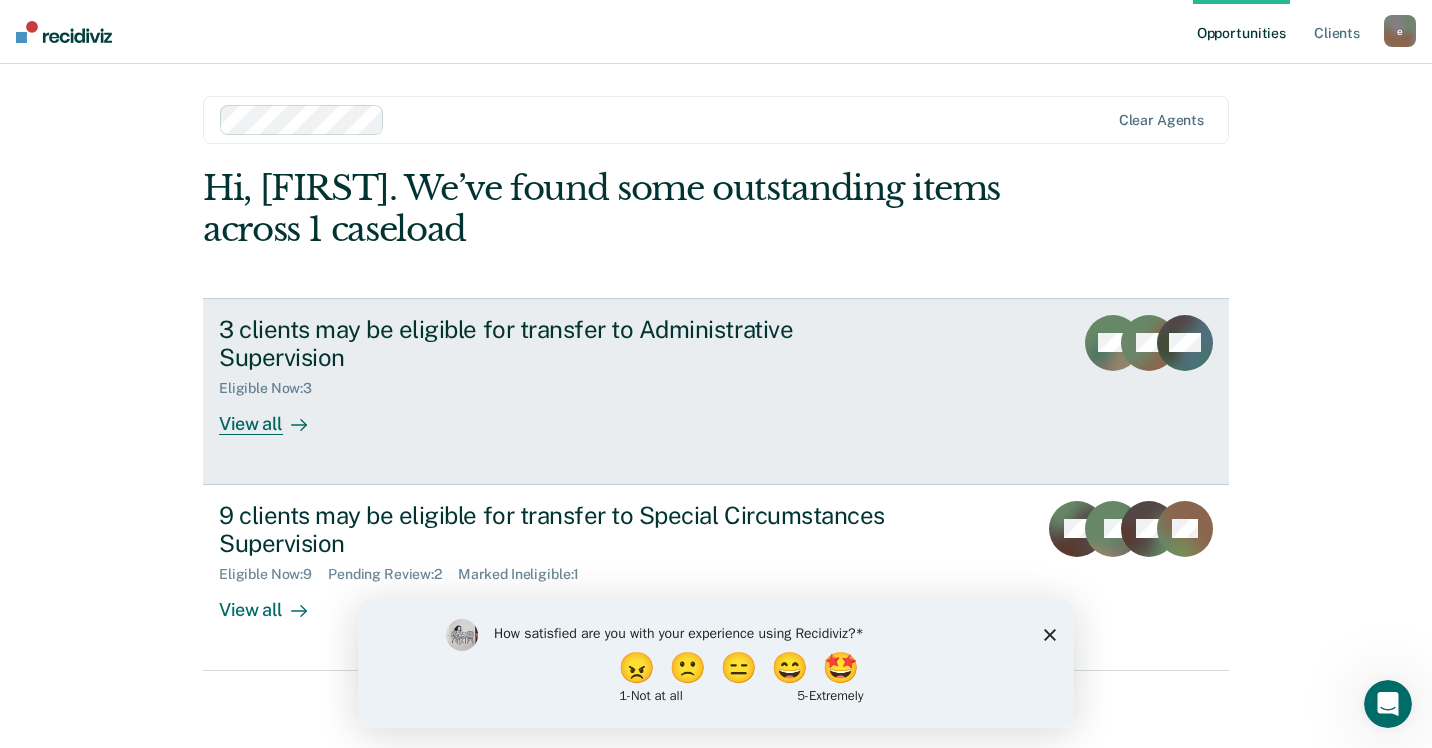 click on "View all" at bounding box center (275, 416) 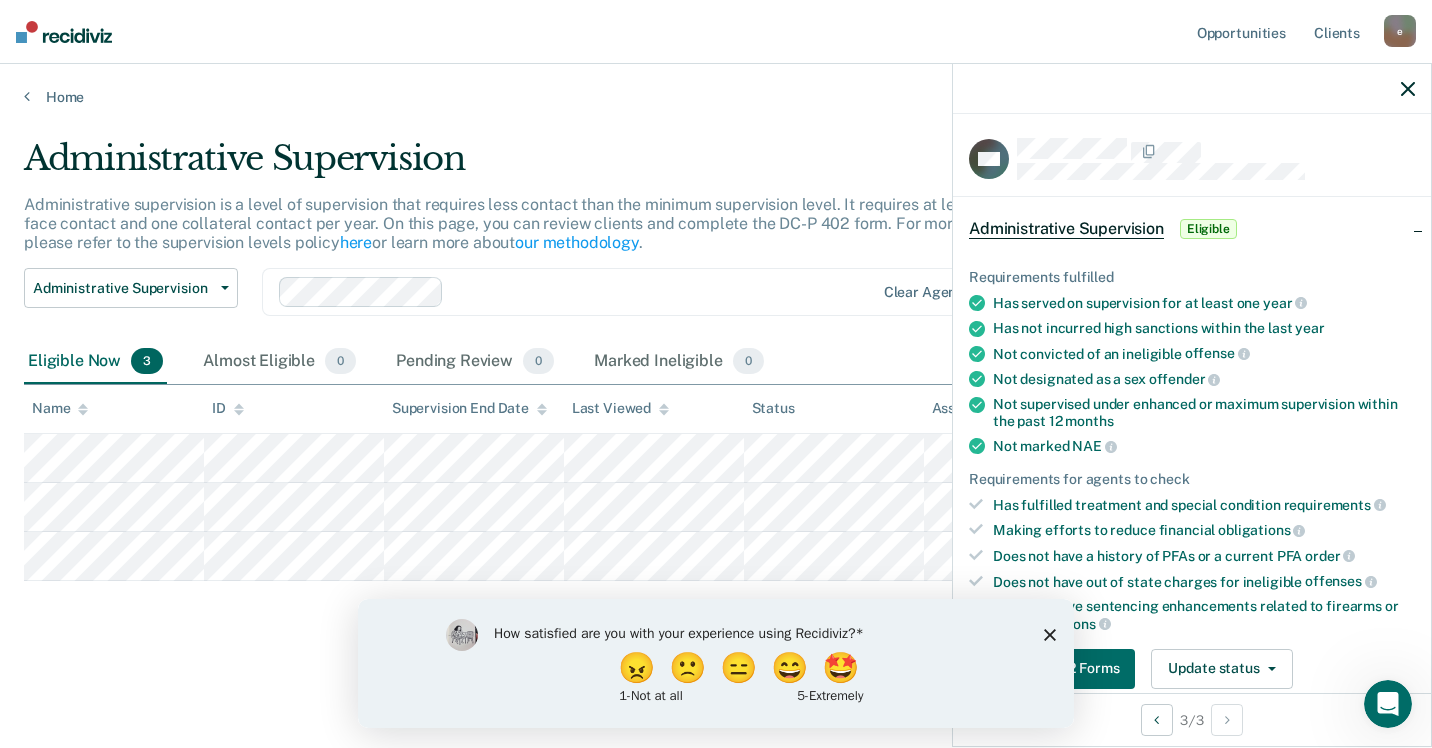 click on "How satisfied are you with your experience using Recidiviz? 😠 🙁 😑 😄 🤩 1  -  Not at all 5  -  Extremely" at bounding box center (740, 662) 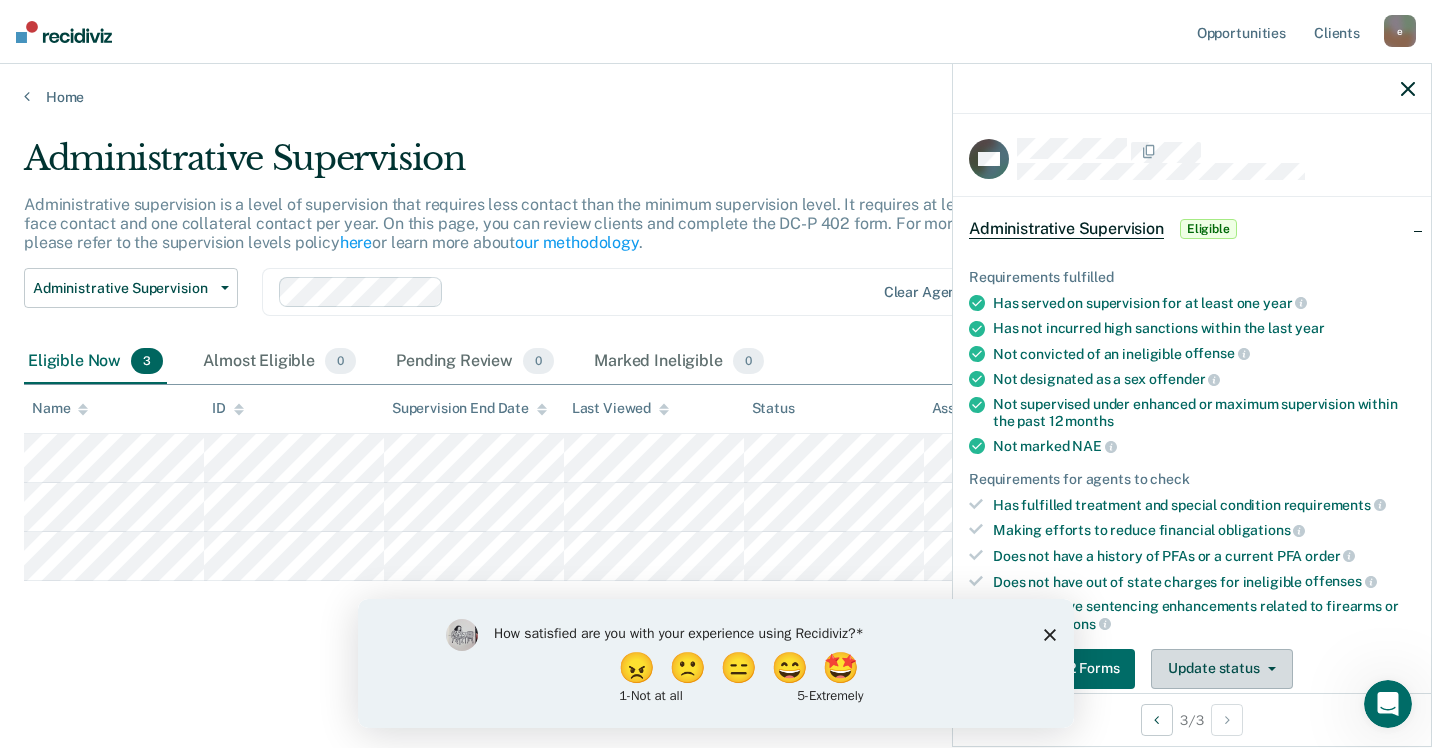 click on "Update status" at bounding box center (1221, 669) 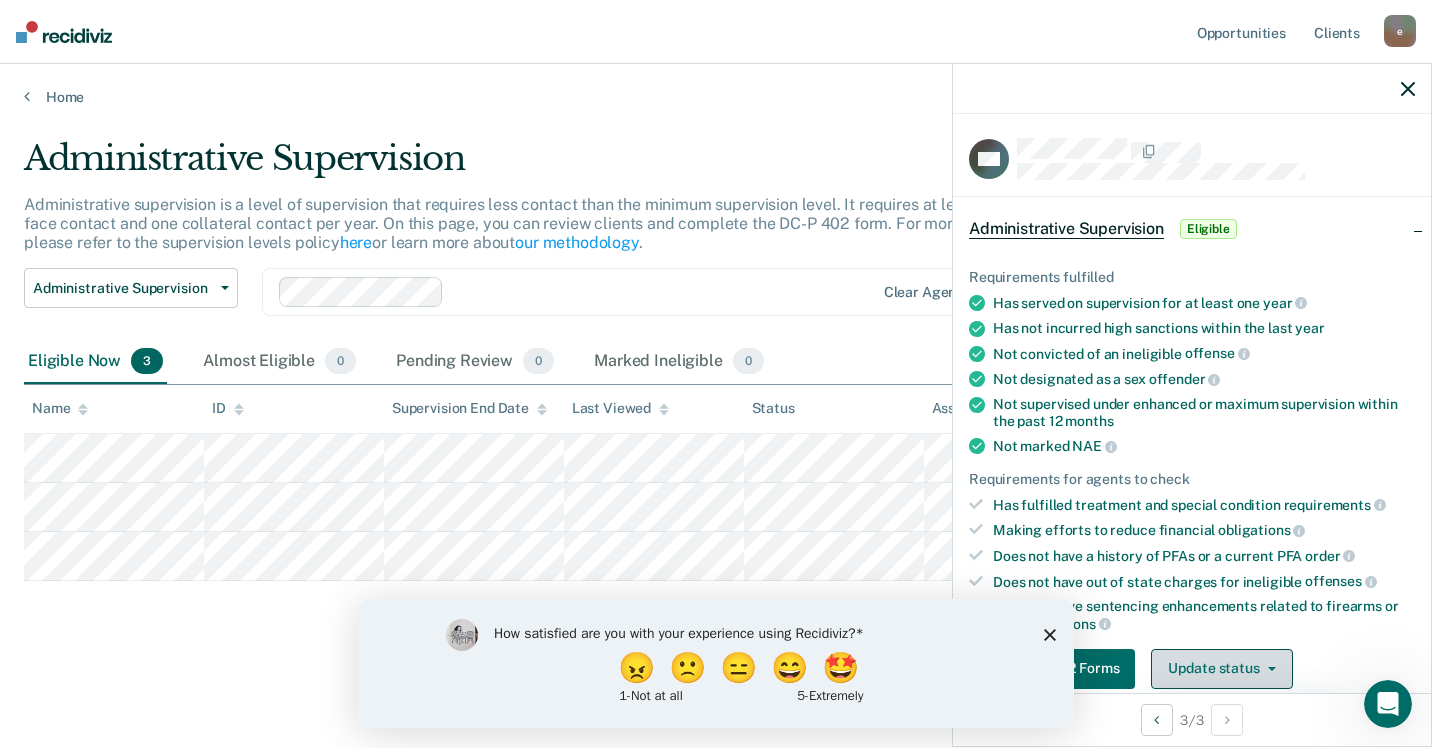 scroll, scrollTop: 311, scrollLeft: 0, axis: vertical 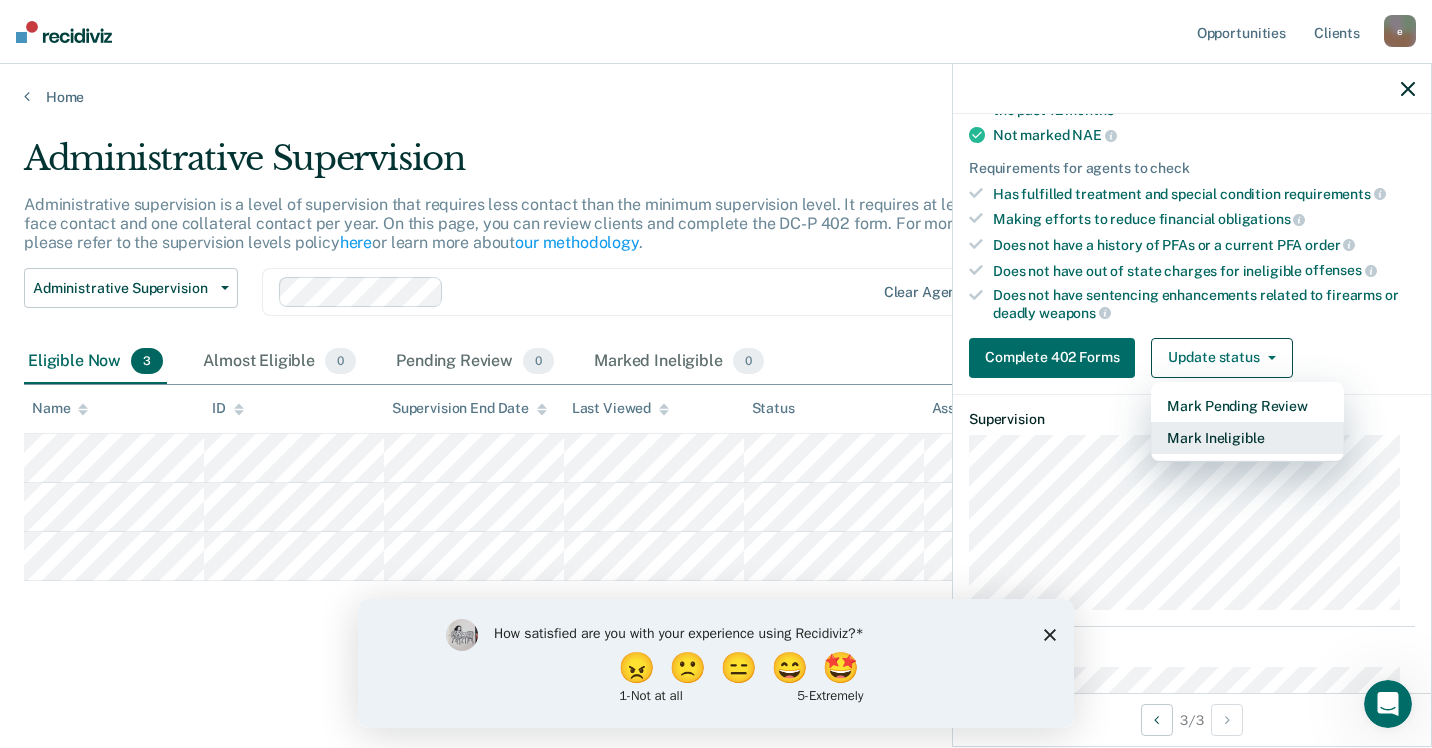 click on "Mark Ineligible" at bounding box center (1247, 438) 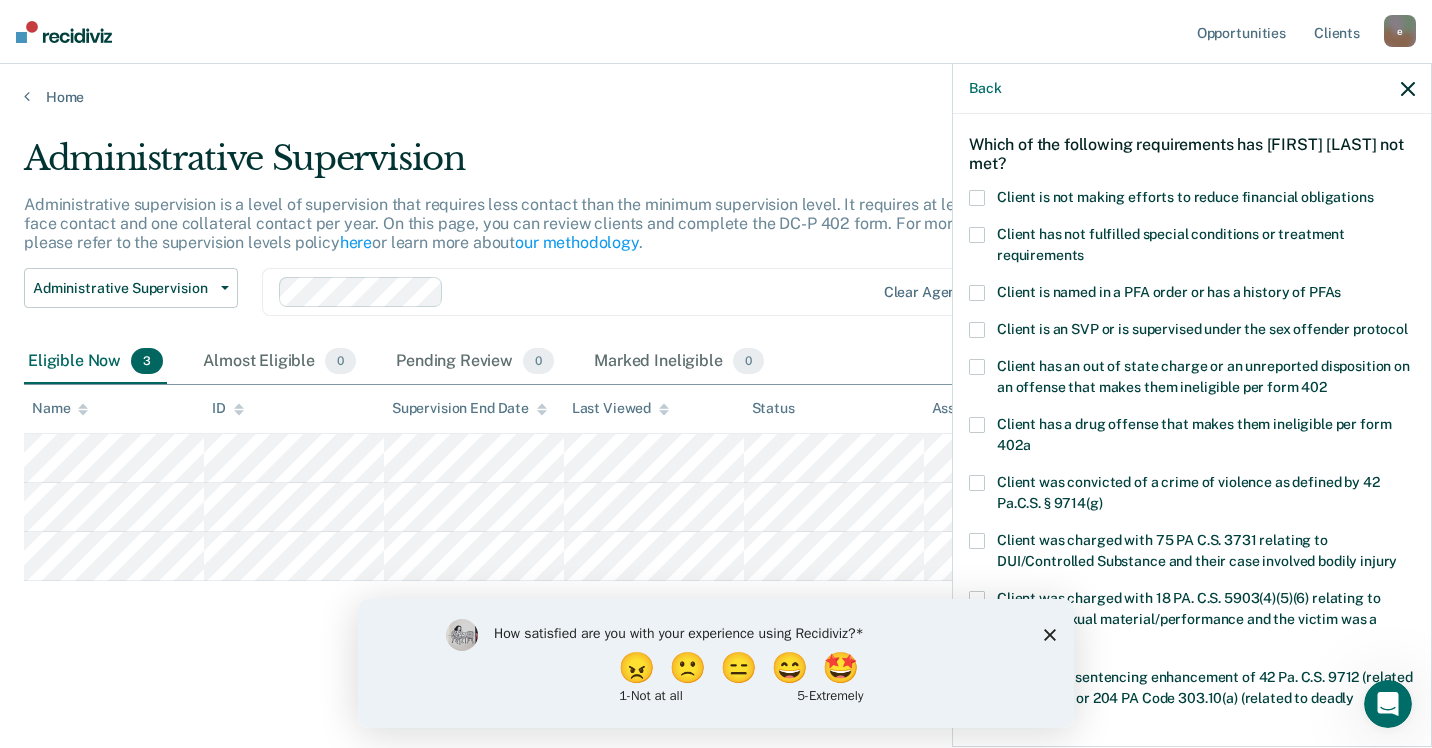 scroll, scrollTop: 35, scrollLeft: 0, axis: vertical 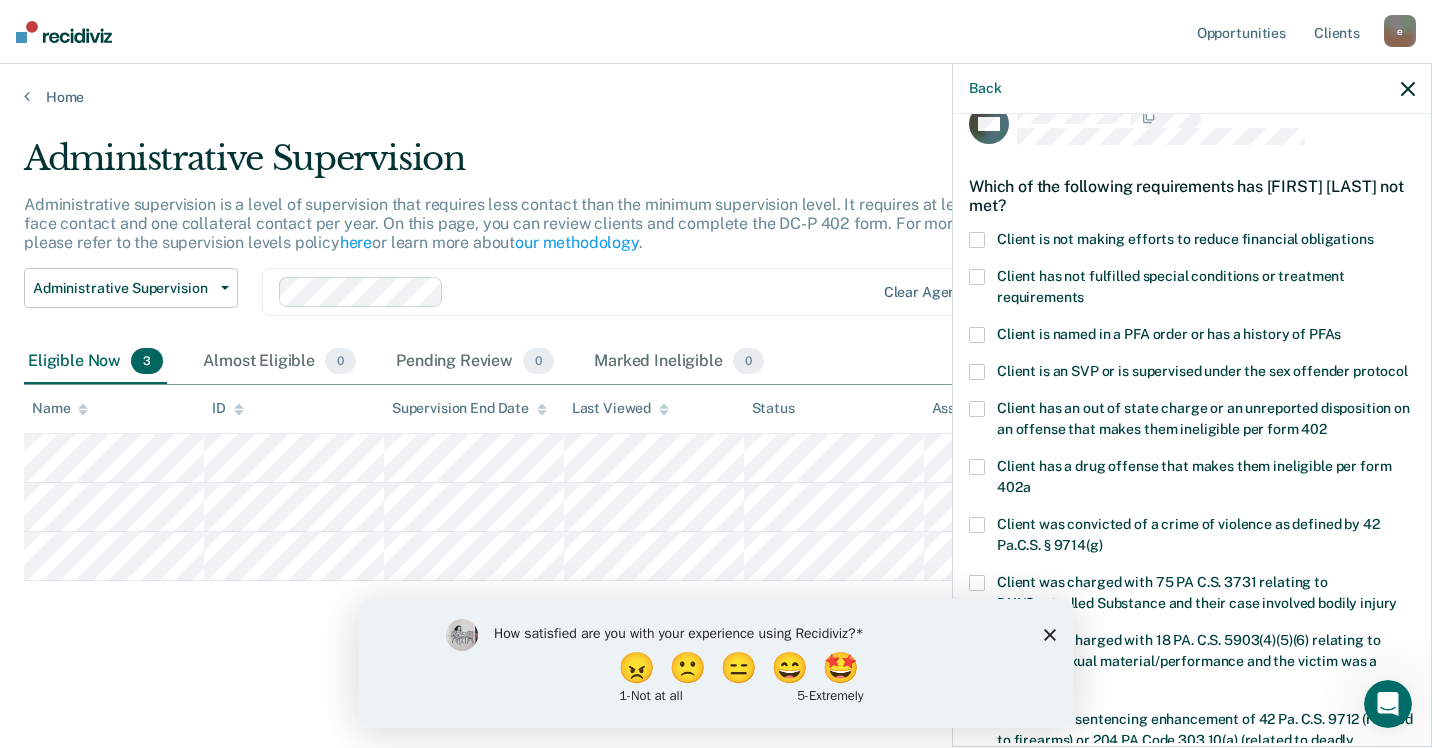 click at bounding box center [977, 240] 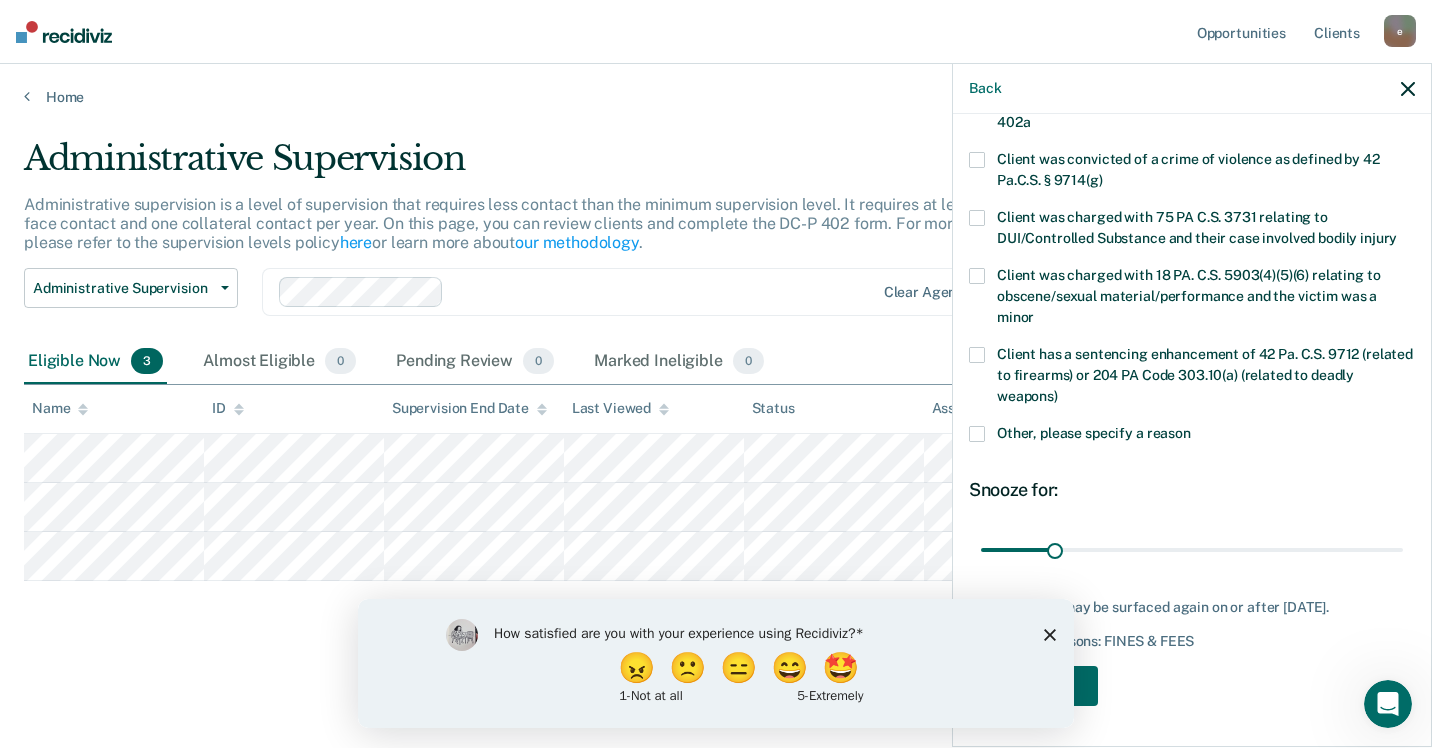 scroll, scrollTop: 435, scrollLeft: 0, axis: vertical 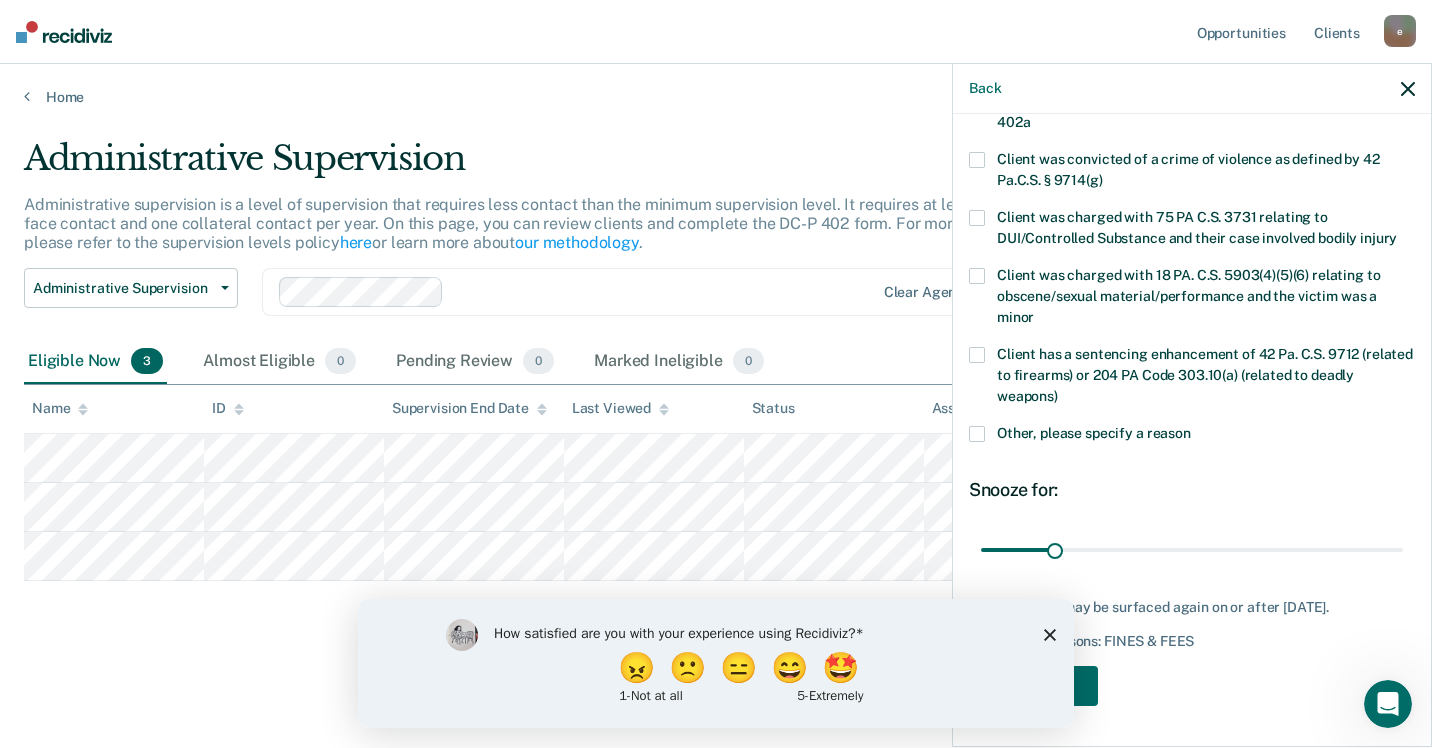 click on "KW Which of the following requirements has [FIRST] [LAST] not met? Client is not making efforts to reduce financial obligations Client has not fulfilled special conditions or treatment requirements Client is named in a PFA order or has a history of PFAs Client is an SVP or is supervised under the sex offender protocol Client has an out of state charge or an unreported disposition on an offense that makes them ineligible per form 402 Client has a drug offense that makes them ineligible per form 402a Client was convicted of a crime of violence as defined by 42 Pa.C.S. § 9714(g) Client was charged with 75 PA C.S. 3731 relating to DUI/Controlled Substance and their case involved bodily injury Client was charged with 18 PA. C.S. 5903(4)(5)(6) relating to obscene/sexual material/performance and the victim was a minor Client has a sentencing enhancement of 42 Pa. C.S. 9712 (related to firearms) or 204 PA Code 303.10(a) (related to deadly weapons) Other, please specify a reason Snooze for: 30 days Save" at bounding box center (1192, 228) 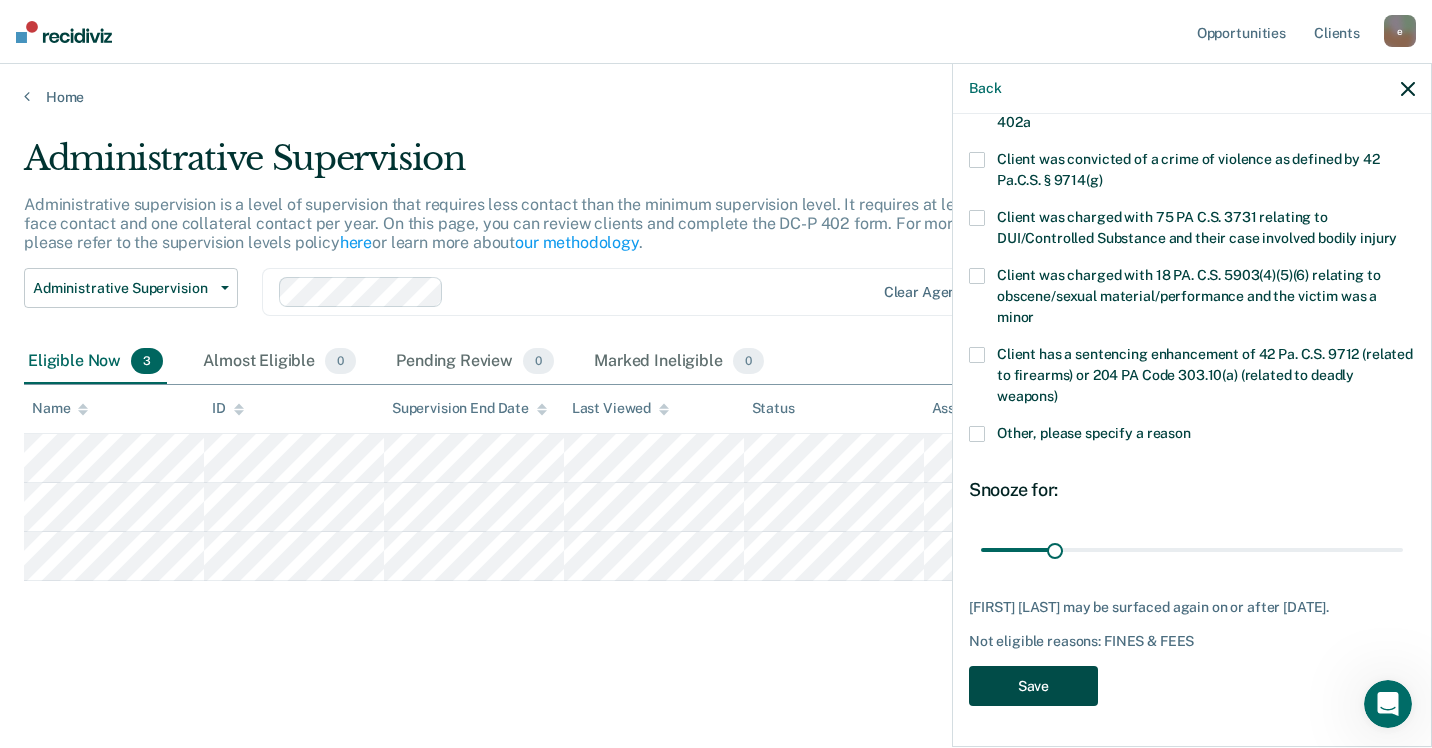 click on "Save" at bounding box center [1033, 686] 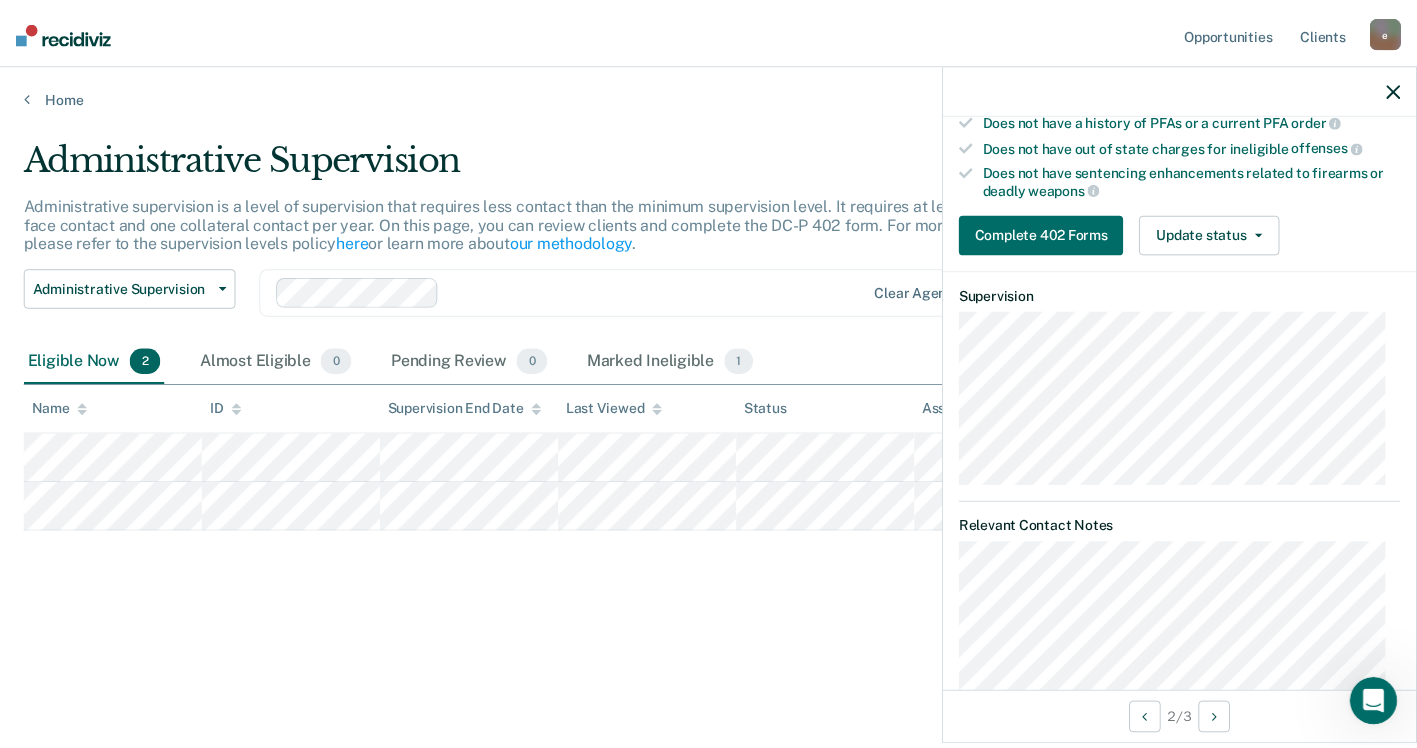 scroll, scrollTop: 335, scrollLeft: 0, axis: vertical 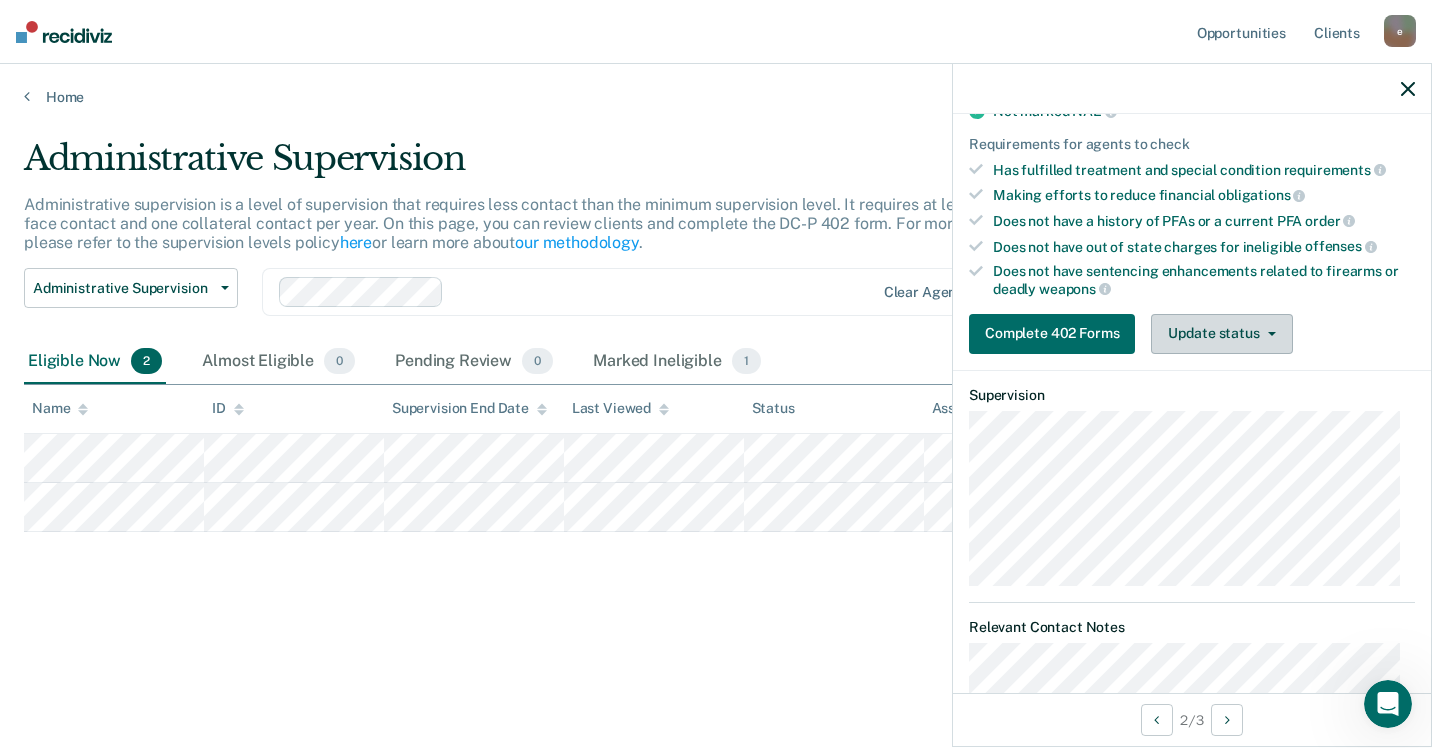 click on "Update status" at bounding box center [1221, 334] 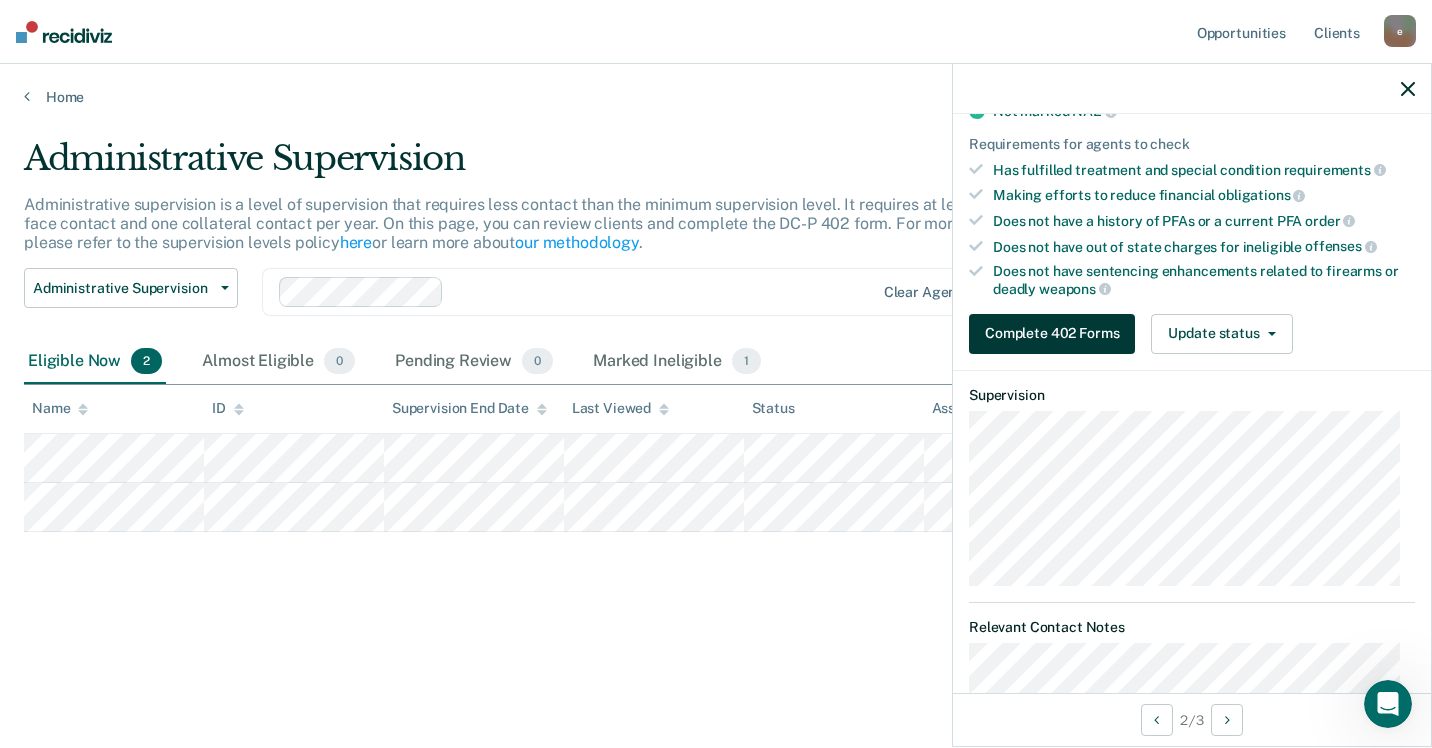 click on "Complete 402 Forms" at bounding box center (1052, 334) 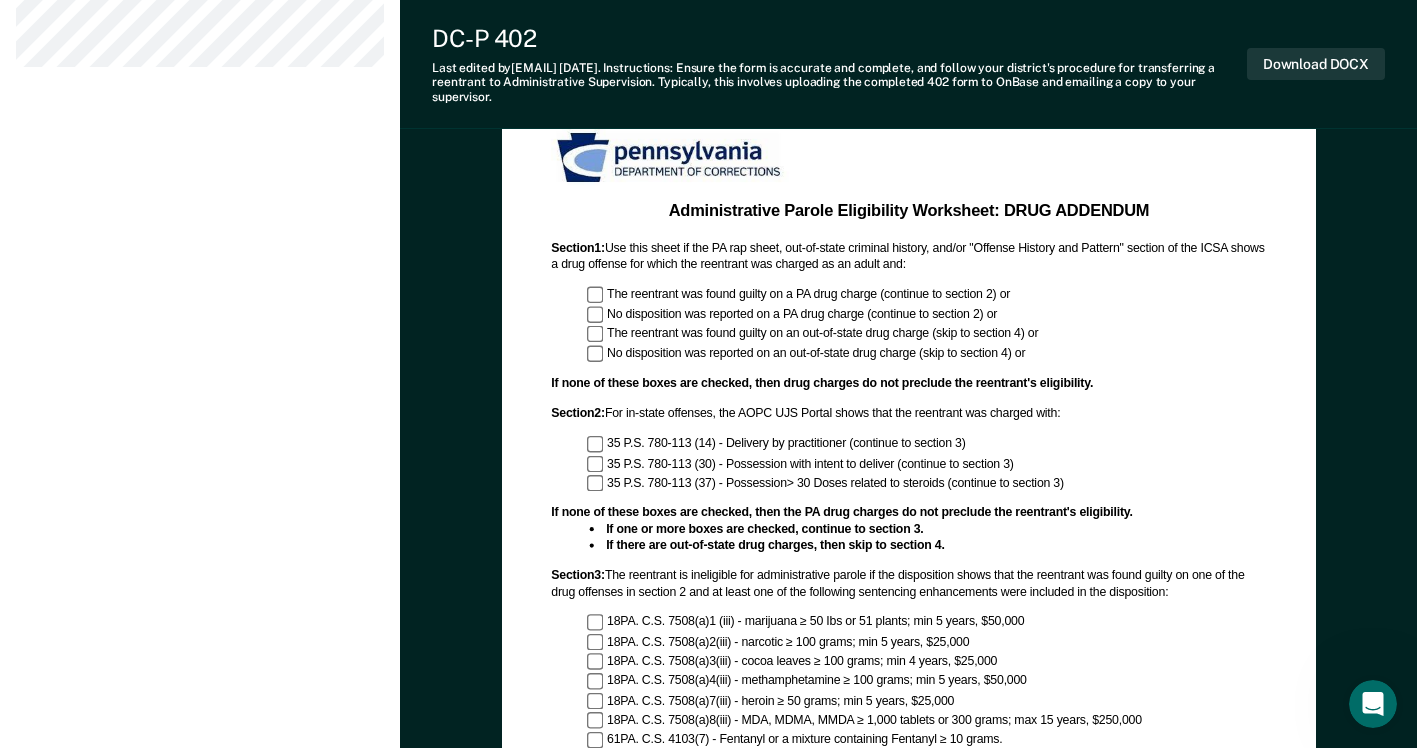 scroll, scrollTop: 1200, scrollLeft: 0, axis: vertical 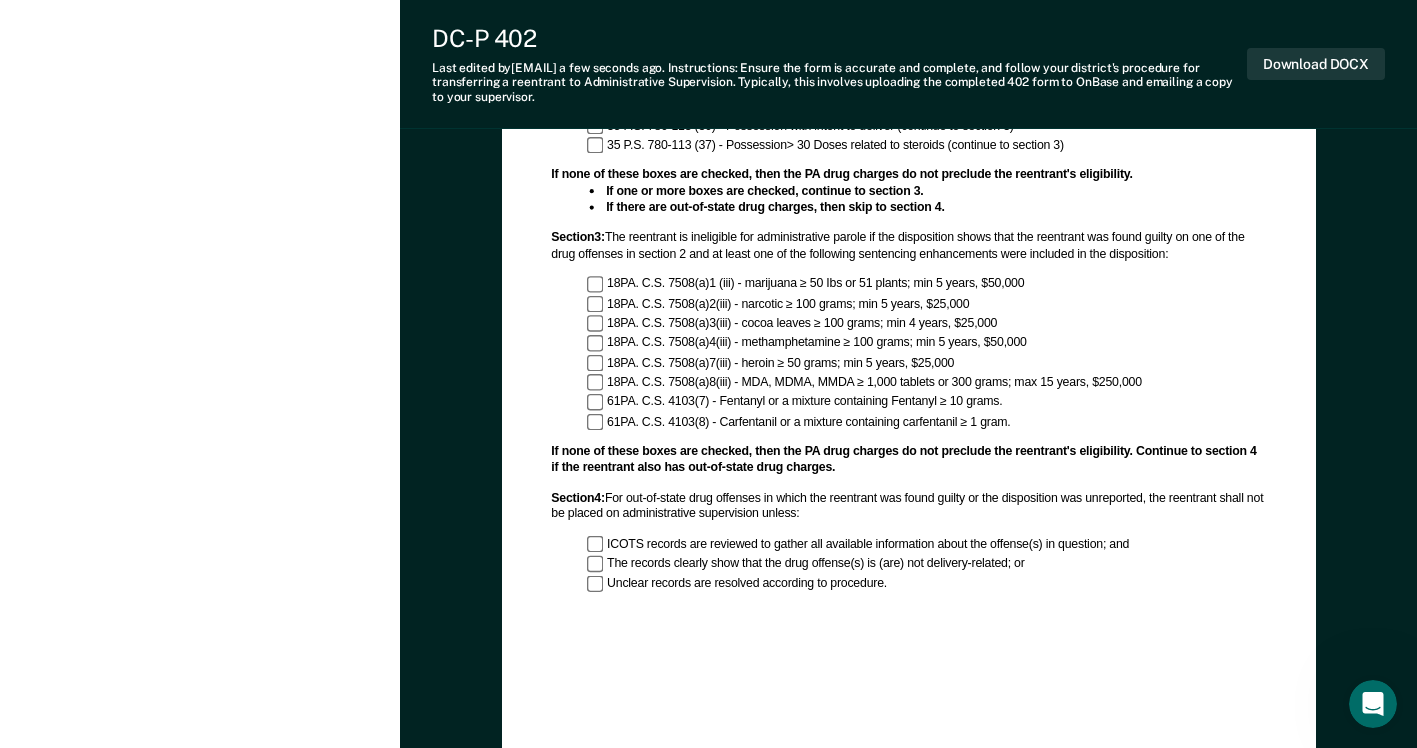 click on "ICOTS records are reviewed to gather all available information about the offense(s) in question; and" at bounding box center (927, 544) 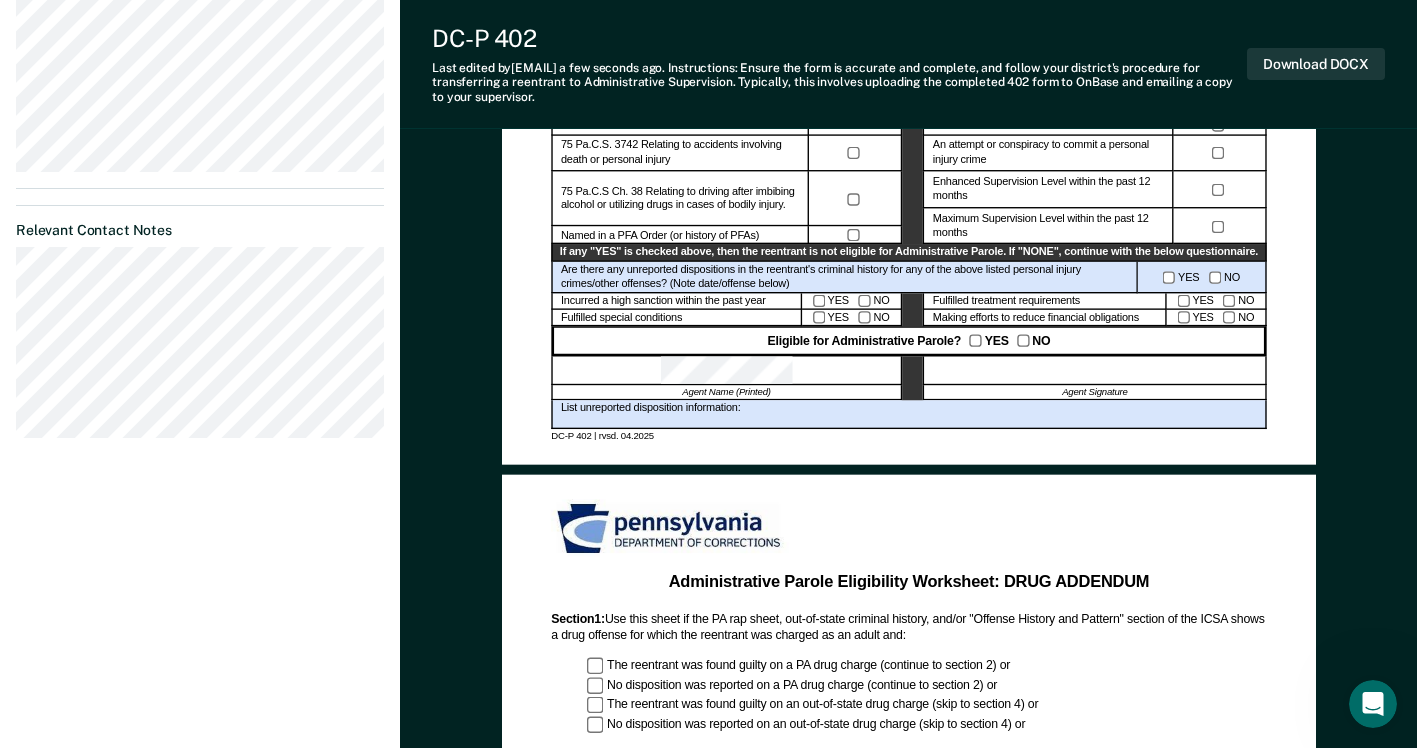 scroll, scrollTop: 600, scrollLeft: 0, axis: vertical 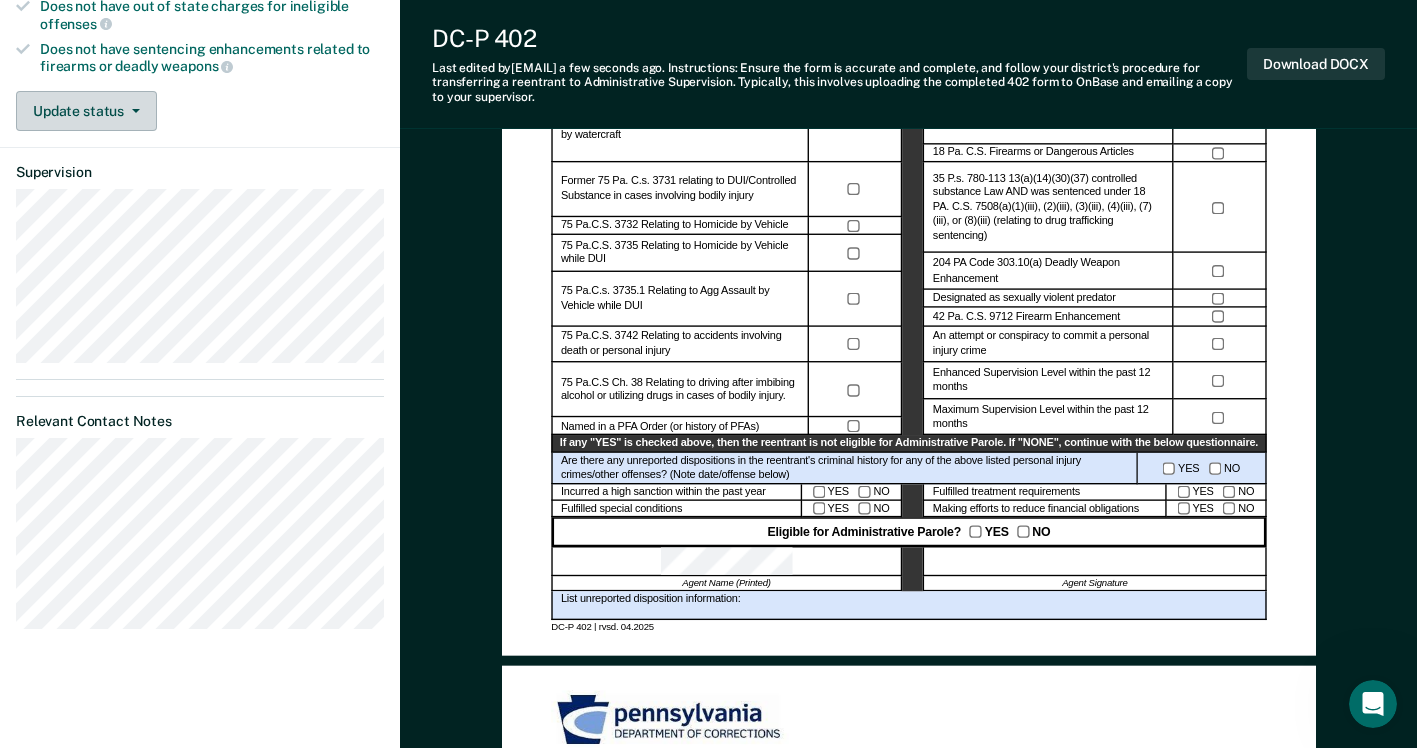 click 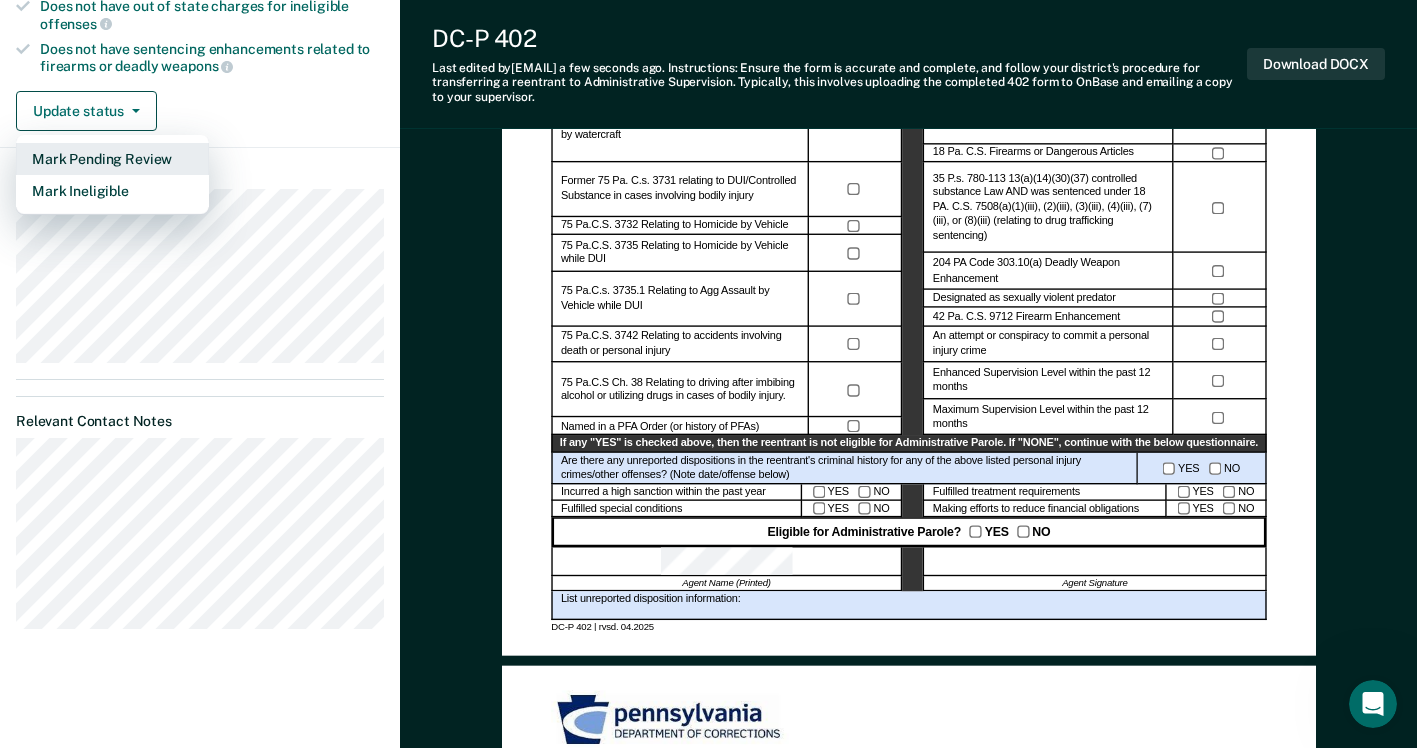 click on "Mark Pending Review" at bounding box center [112, 159] 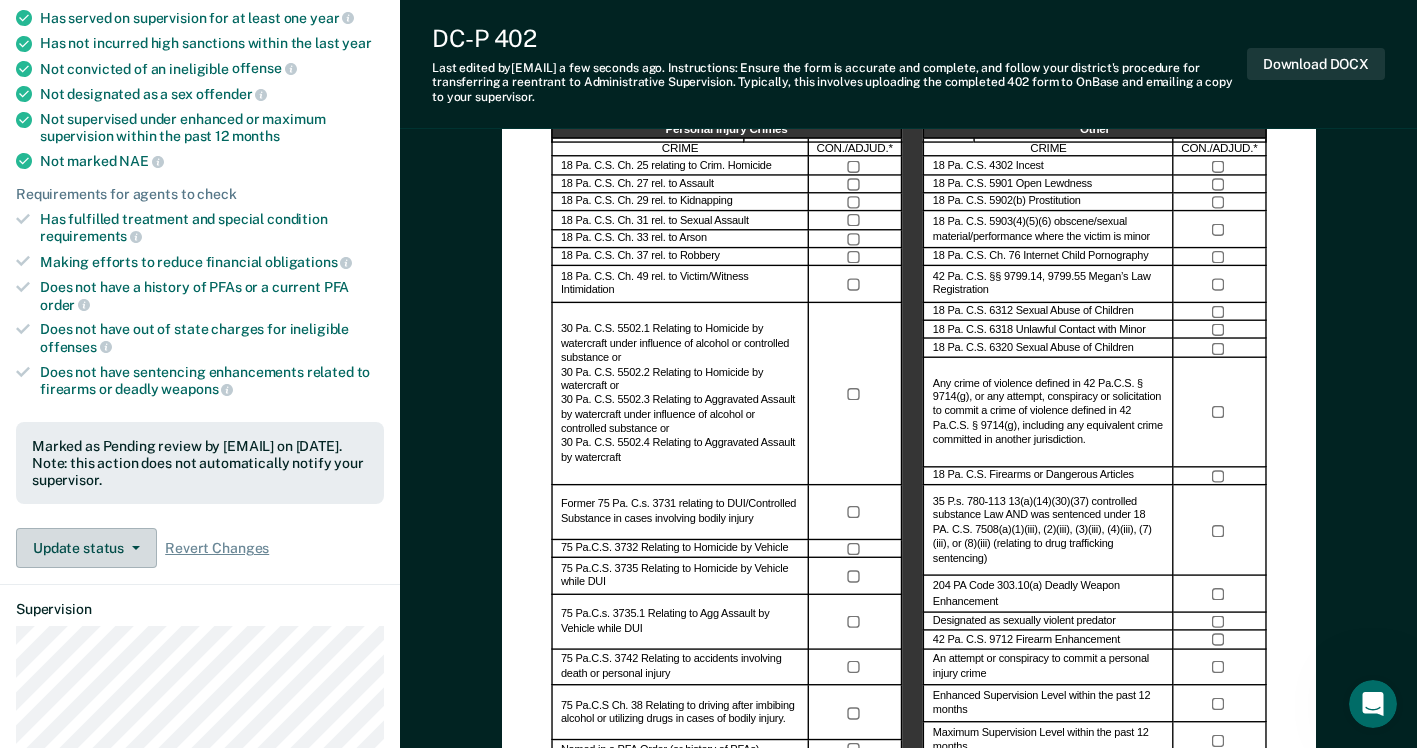 scroll, scrollTop: 0, scrollLeft: 0, axis: both 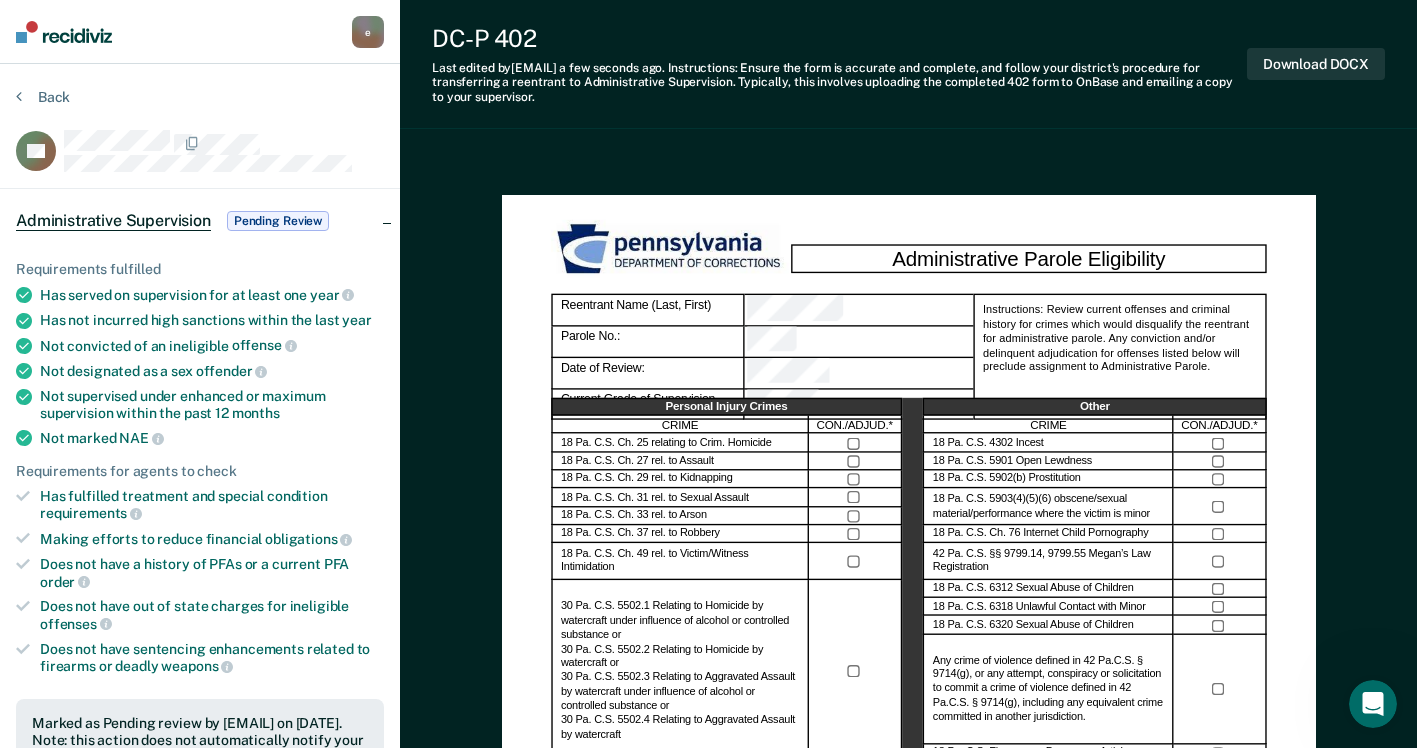 click on "Administrative Supervision" at bounding box center [113, 221] 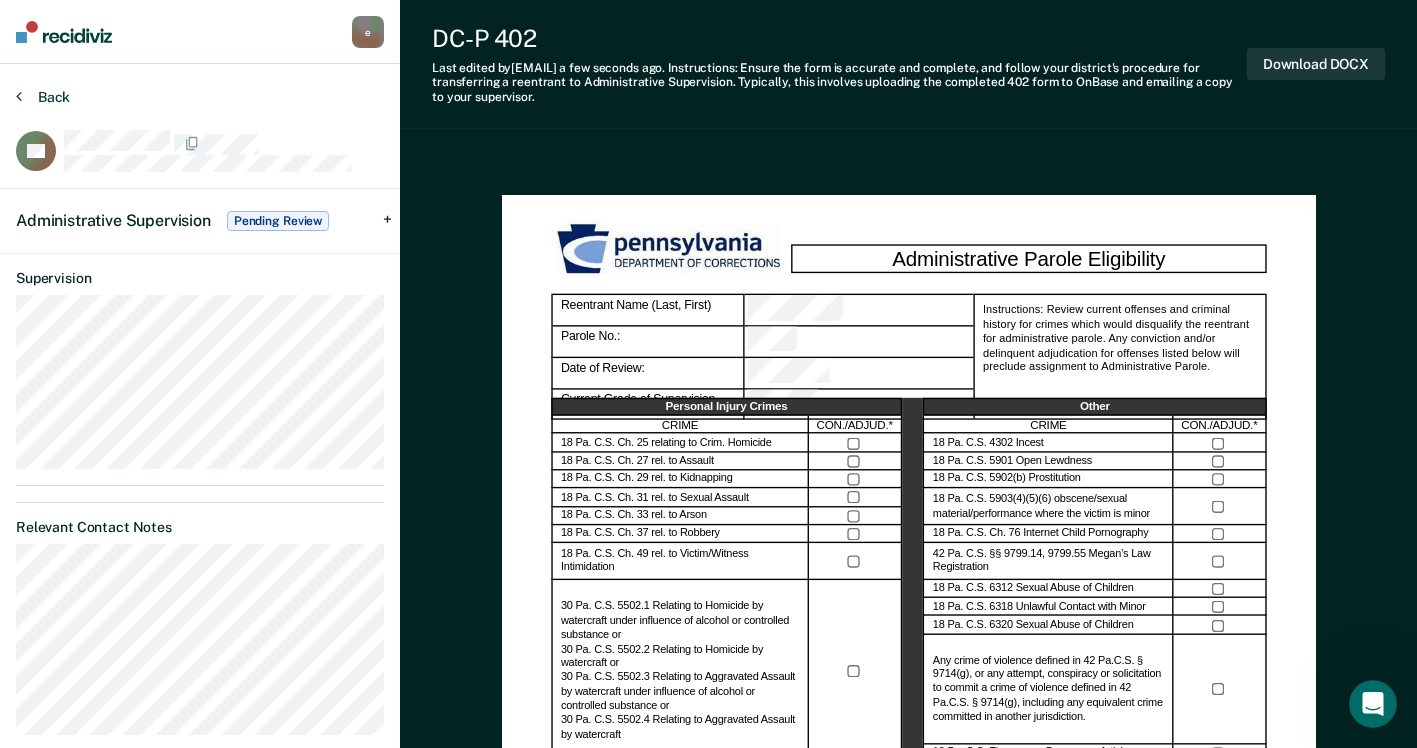 click on "Back" at bounding box center (43, 97) 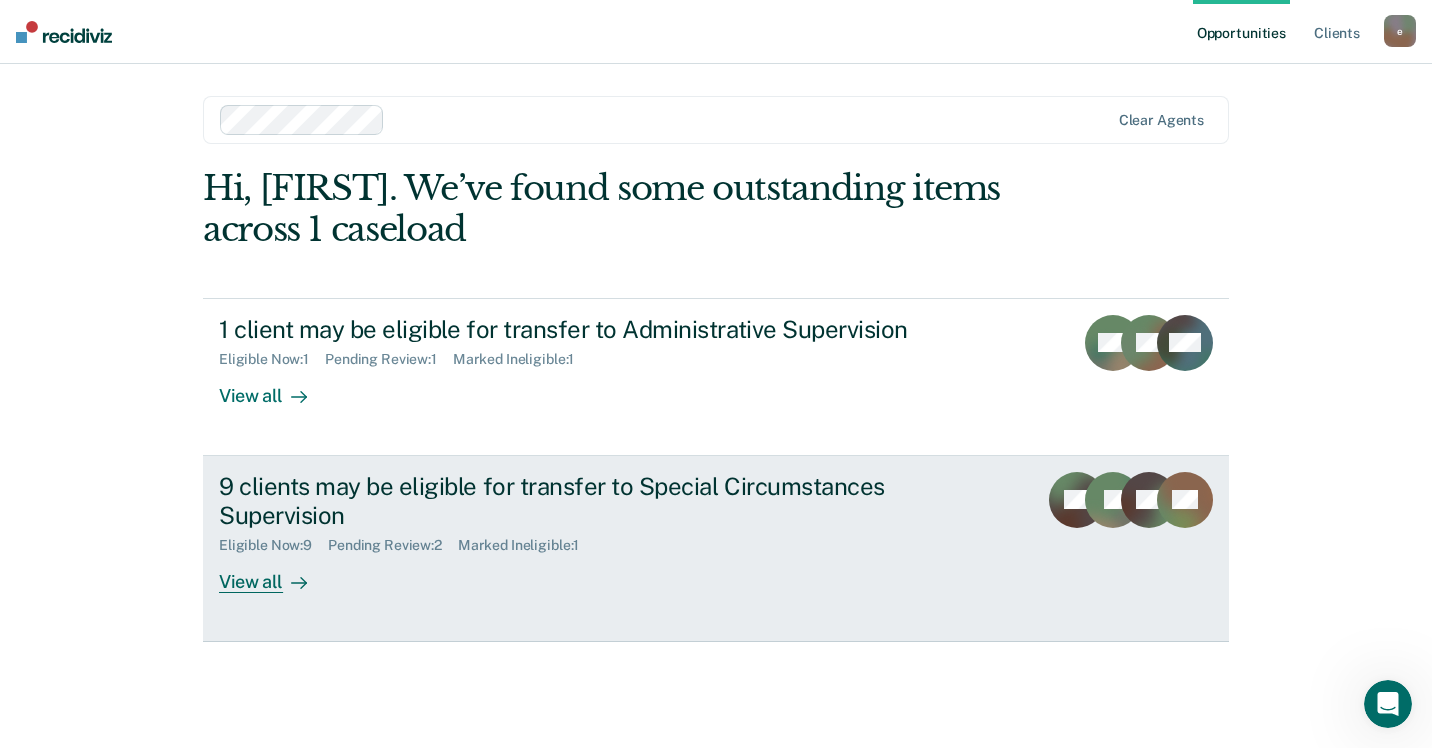 click on "9 clients may be eligible for transfer to Special Circumstances Supervision" at bounding box center [570, 501] 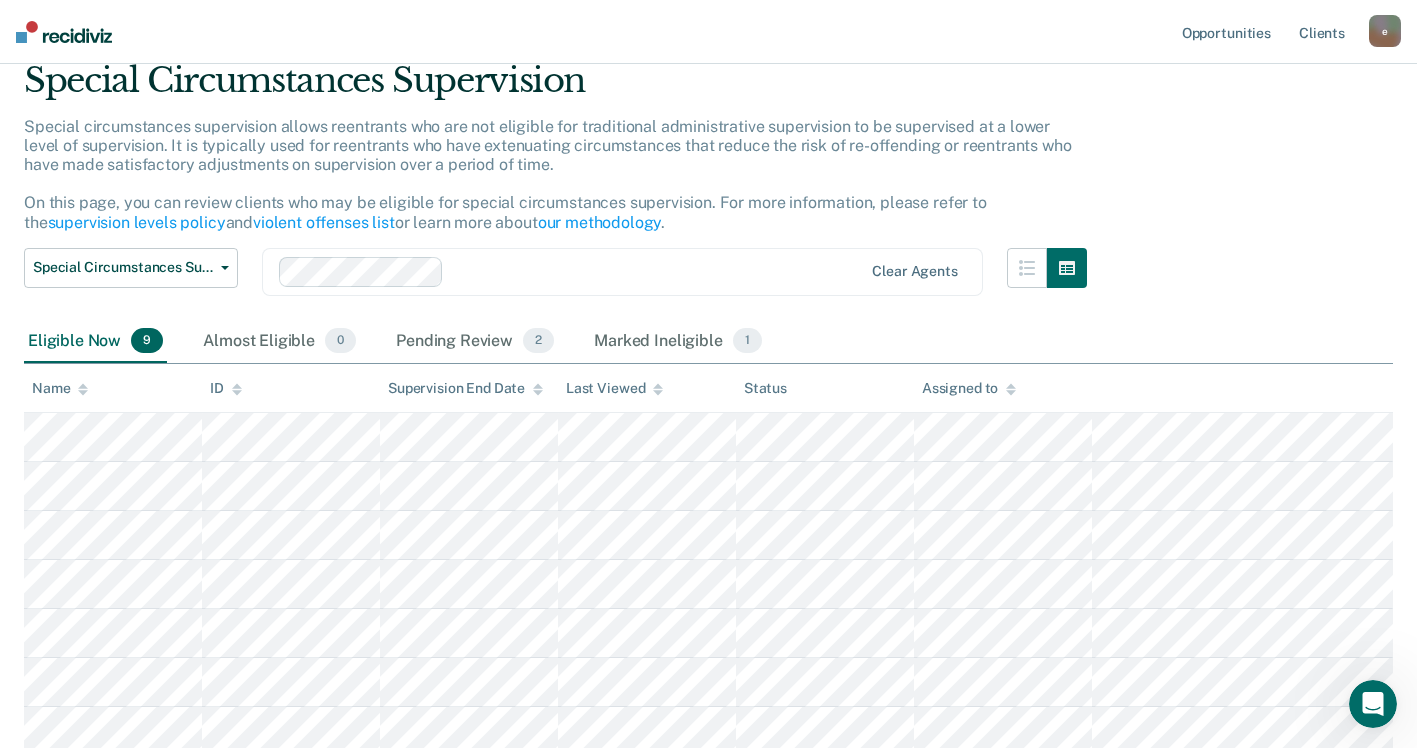 scroll, scrollTop: 0, scrollLeft: 0, axis: both 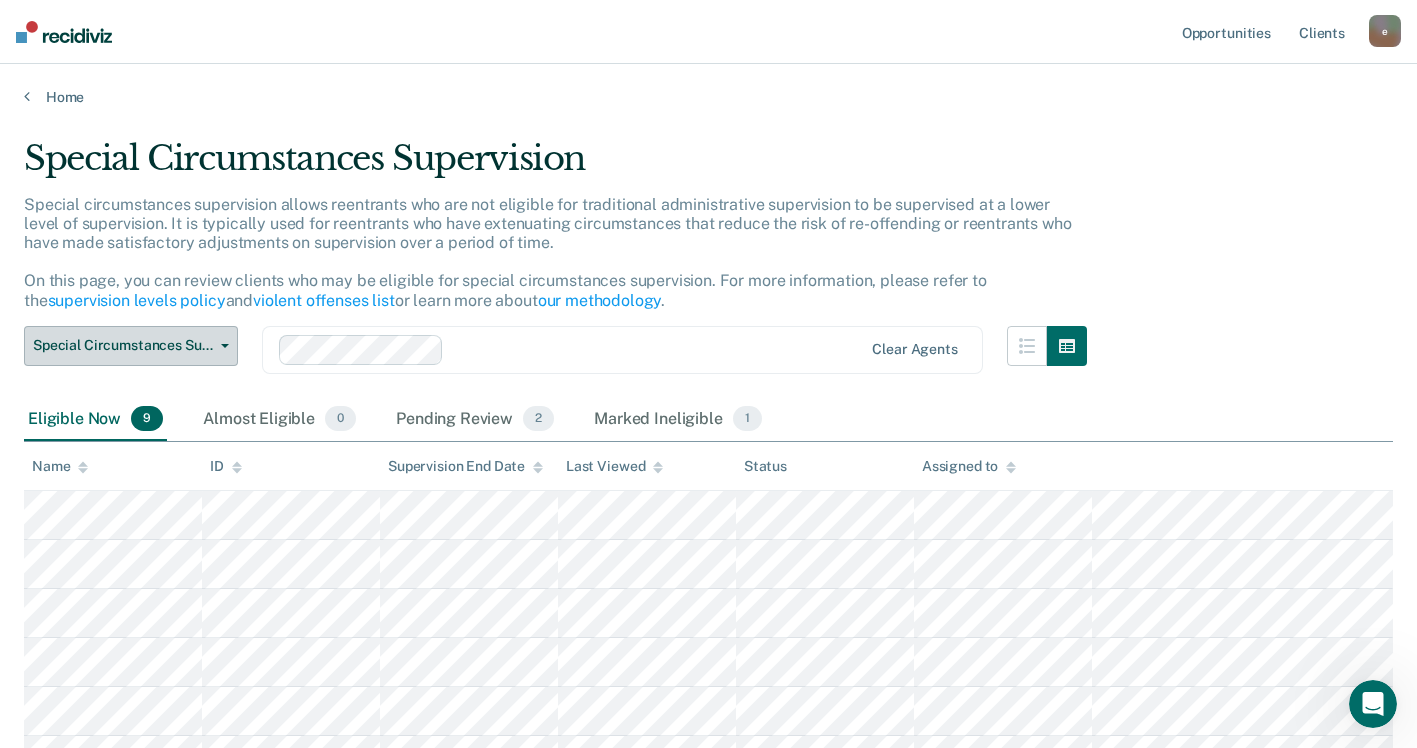 click on "Special Circumstances Supervision" at bounding box center [131, 346] 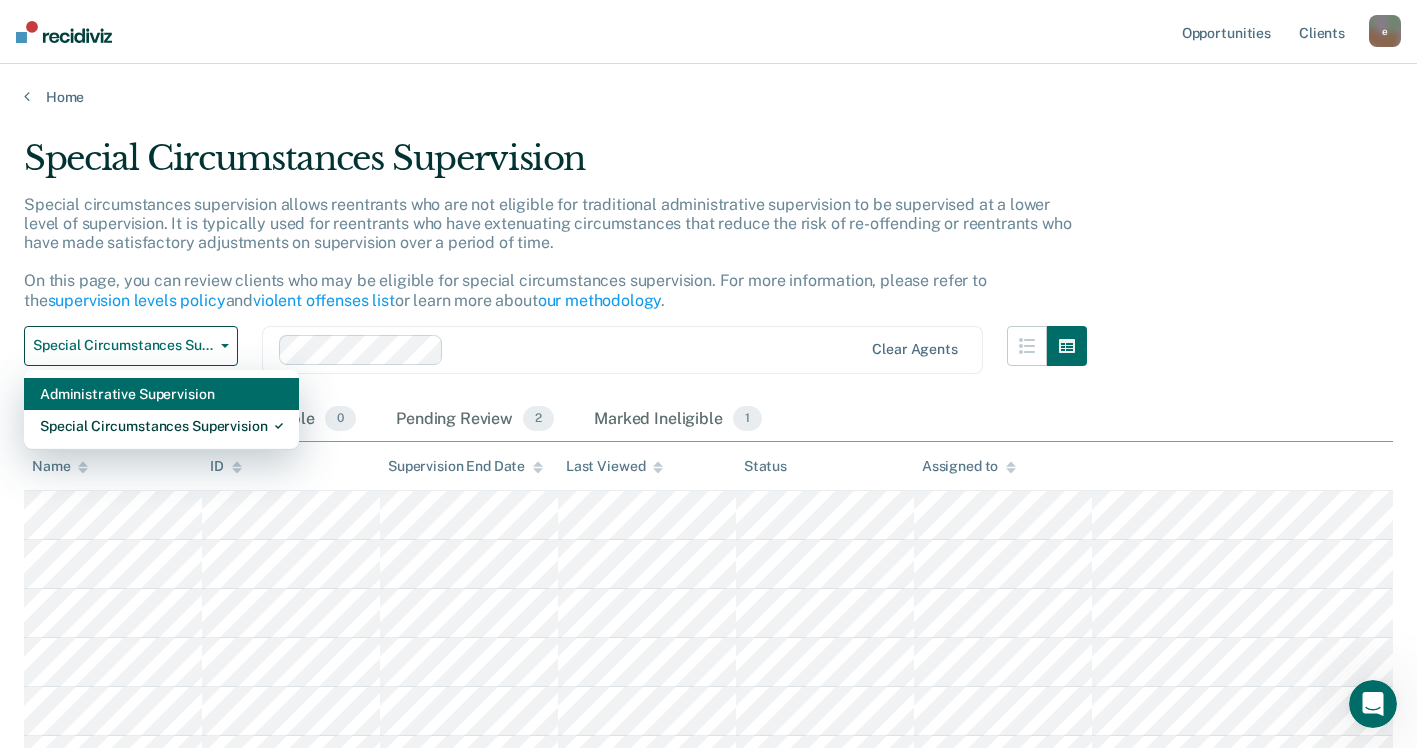 click on "Administrative Supervision" at bounding box center [161, 394] 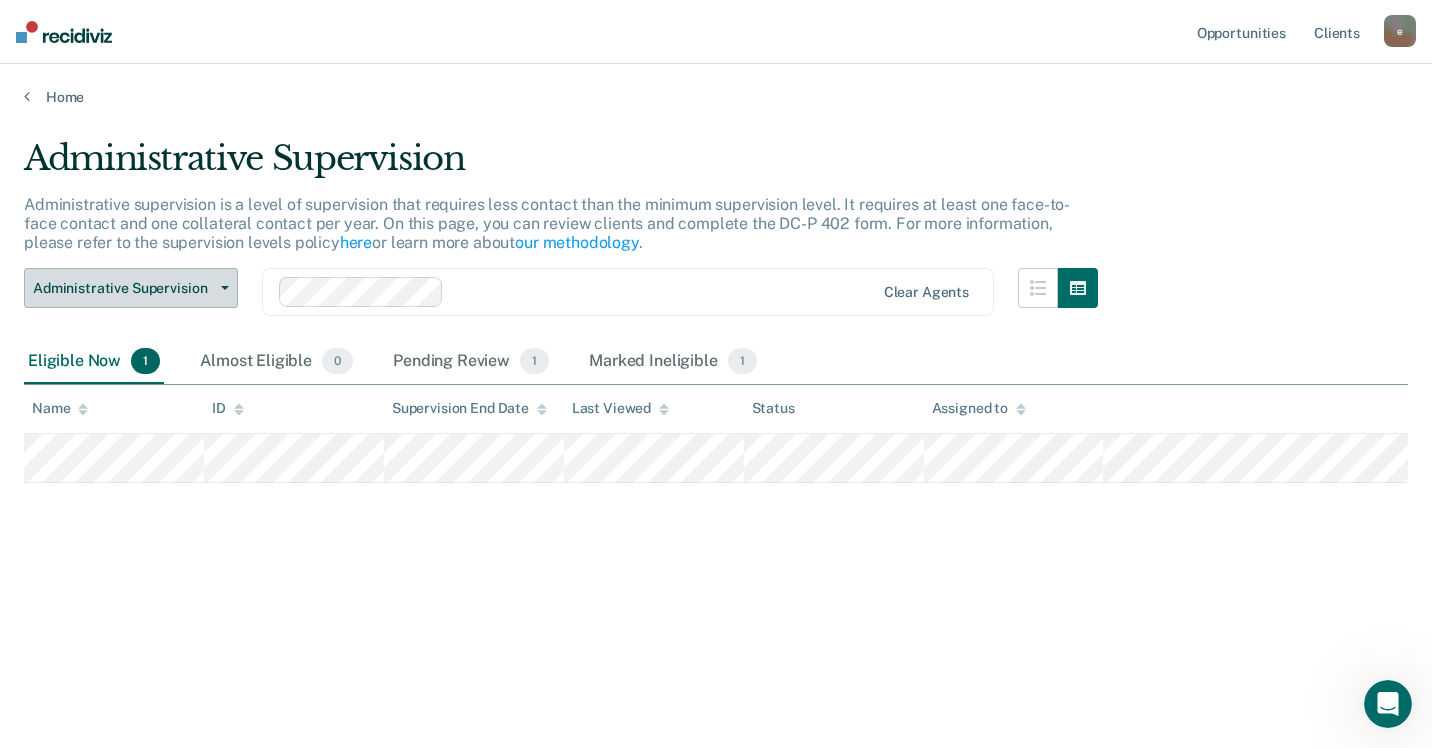 click 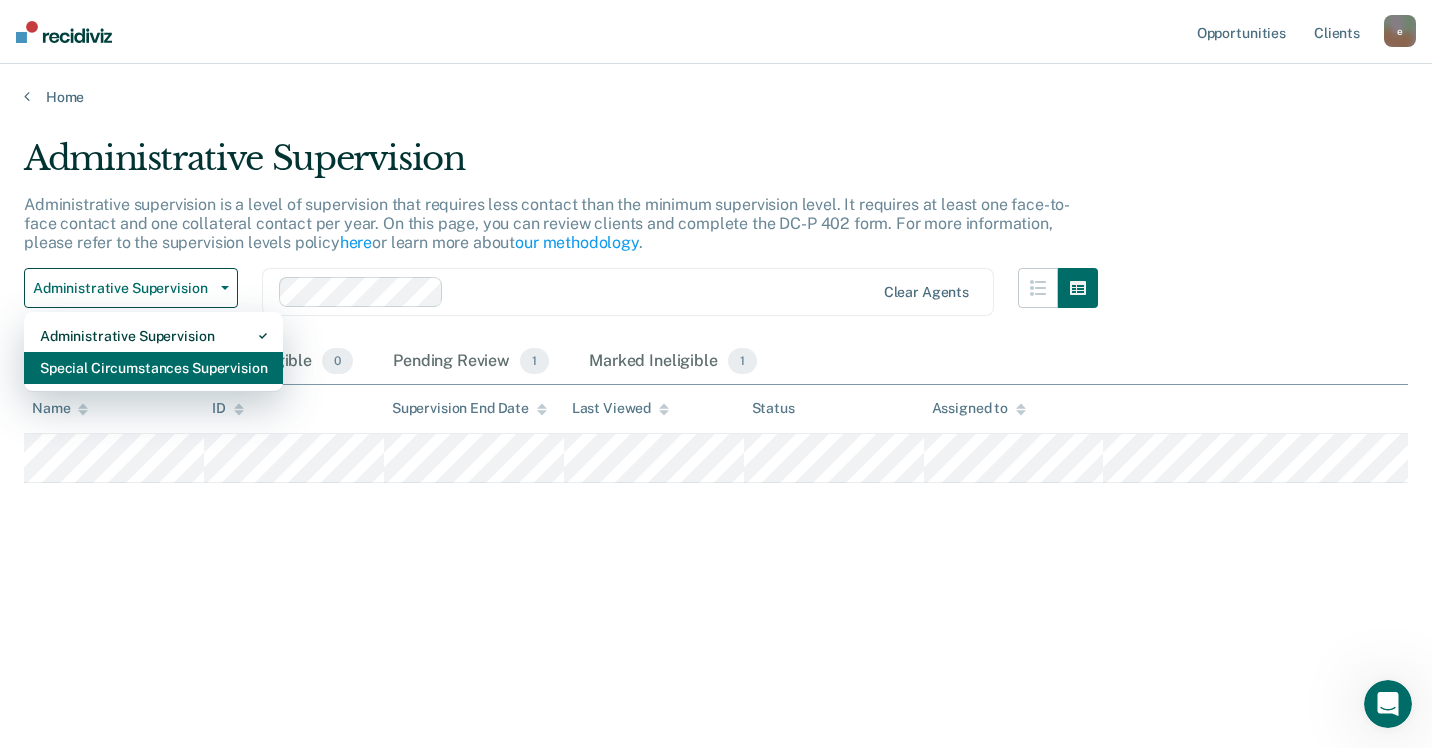 click on "Special Circumstances Supervision" at bounding box center [153, 368] 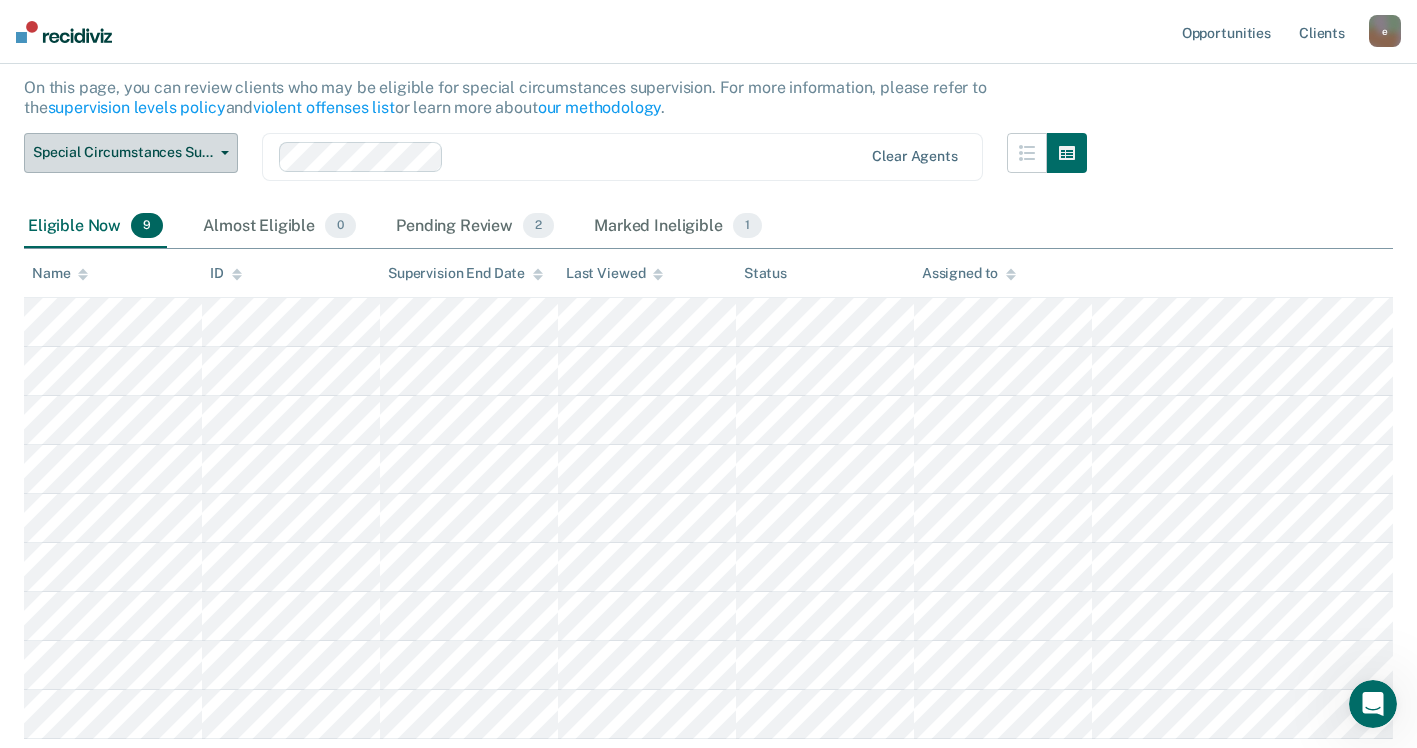scroll, scrollTop: 328, scrollLeft: 0, axis: vertical 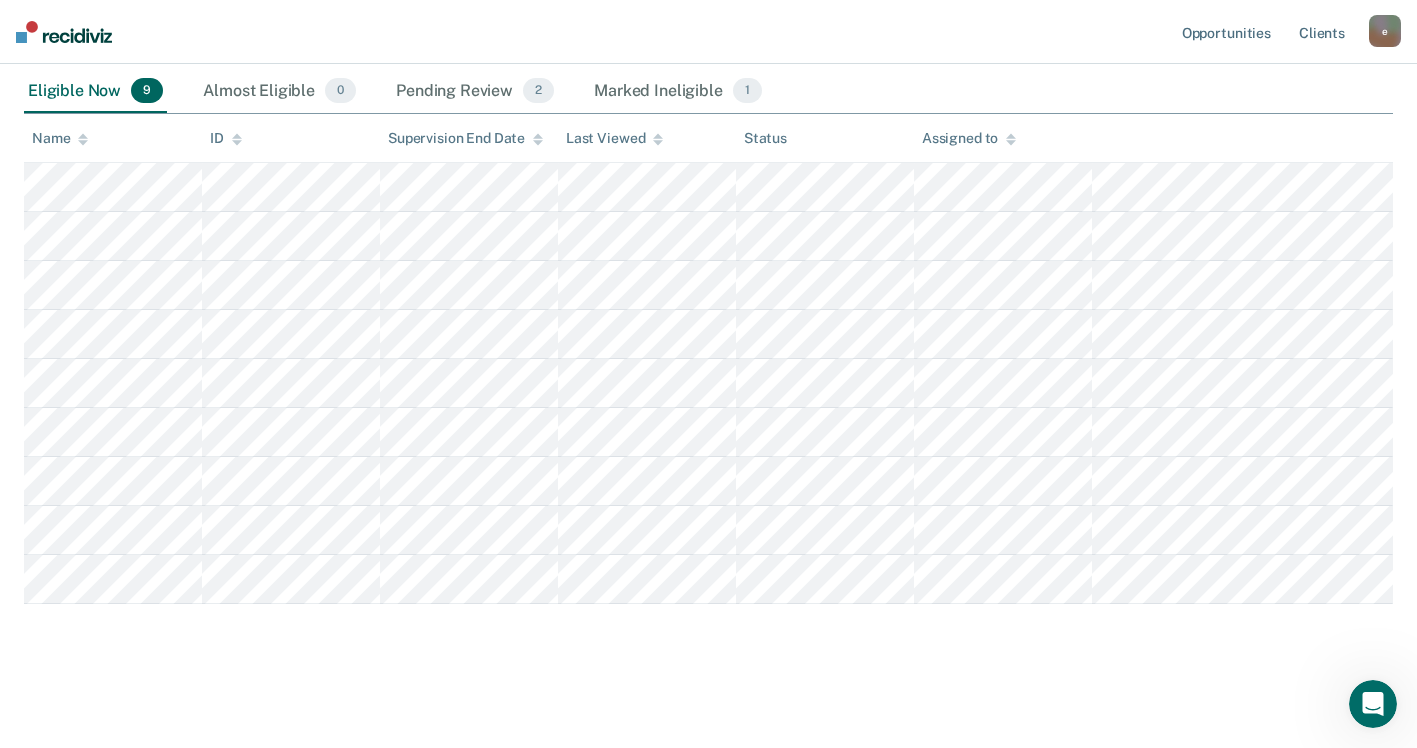 click on "Special Circumstances Supervision Special circumstances supervision allows reentrants who are not eligible for traditional administrative supervision to be supervised at a lower level of supervision. It is typically used for reentrants who have extenuating circumstances that reduce the risk of re-offending or reentrants who have made satisfactory adjustments on supervision over a period of time. On this page, you can review clients who may be eligible for special circumstances supervision. For more information, please refer to the supervision levels policy and violent offenses list or learn more about our methodology. Special Circumstances Supervision Administrative Supervision Special Circumstances Supervision Clear agents Eligible Now 9 Almost Eligible 0 Pending Review 2 Marked Ineligible 1
To pick up a draggable item, press the space bar.
While dragging, use the arrow keys to move the item.
Press space again to drop the item in its new position, or press escape to cancel.
Name ID" at bounding box center (708, 236) 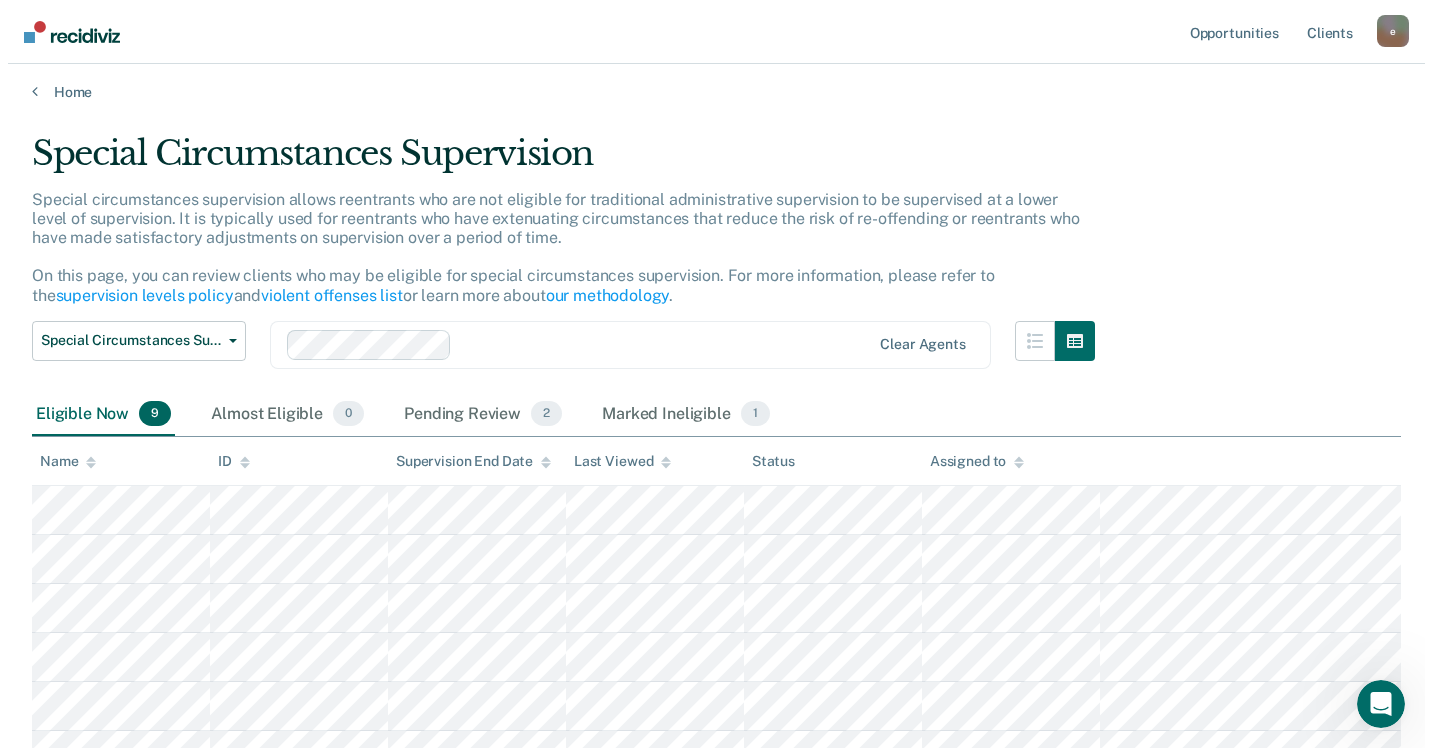 scroll, scrollTop: 0, scrollLeft: 0, axis: both 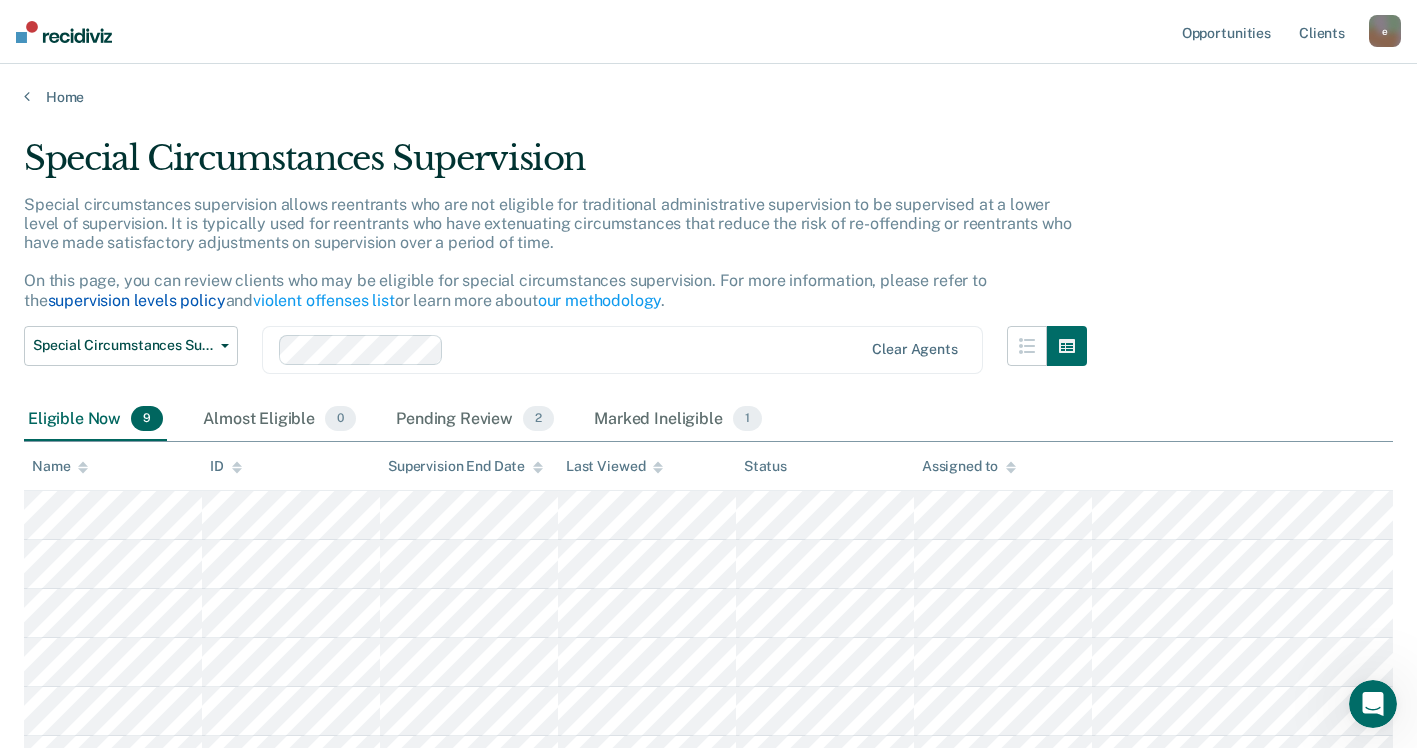 click on "supervision levels policy" at bounding box center (137, 300) 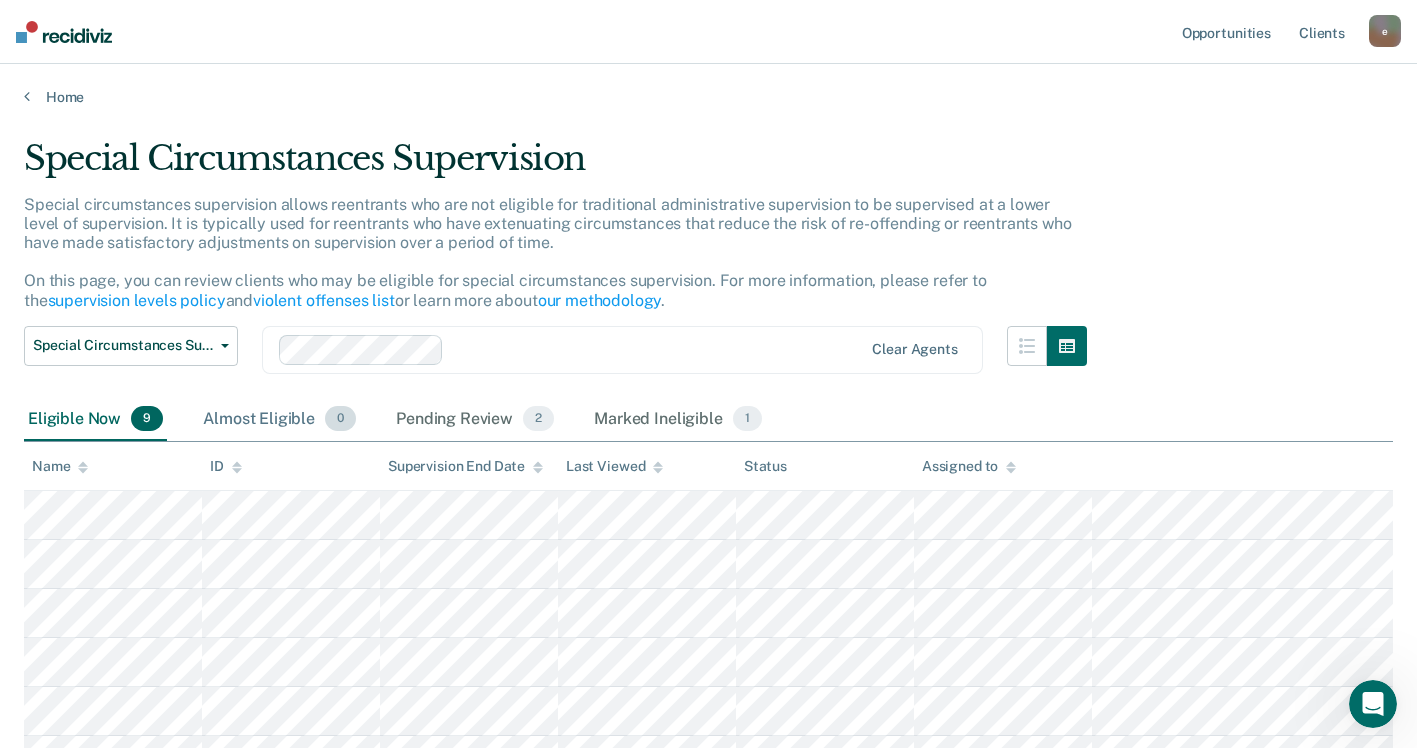 click on "Almost Eligible 0" at bounding box center [279, 420] 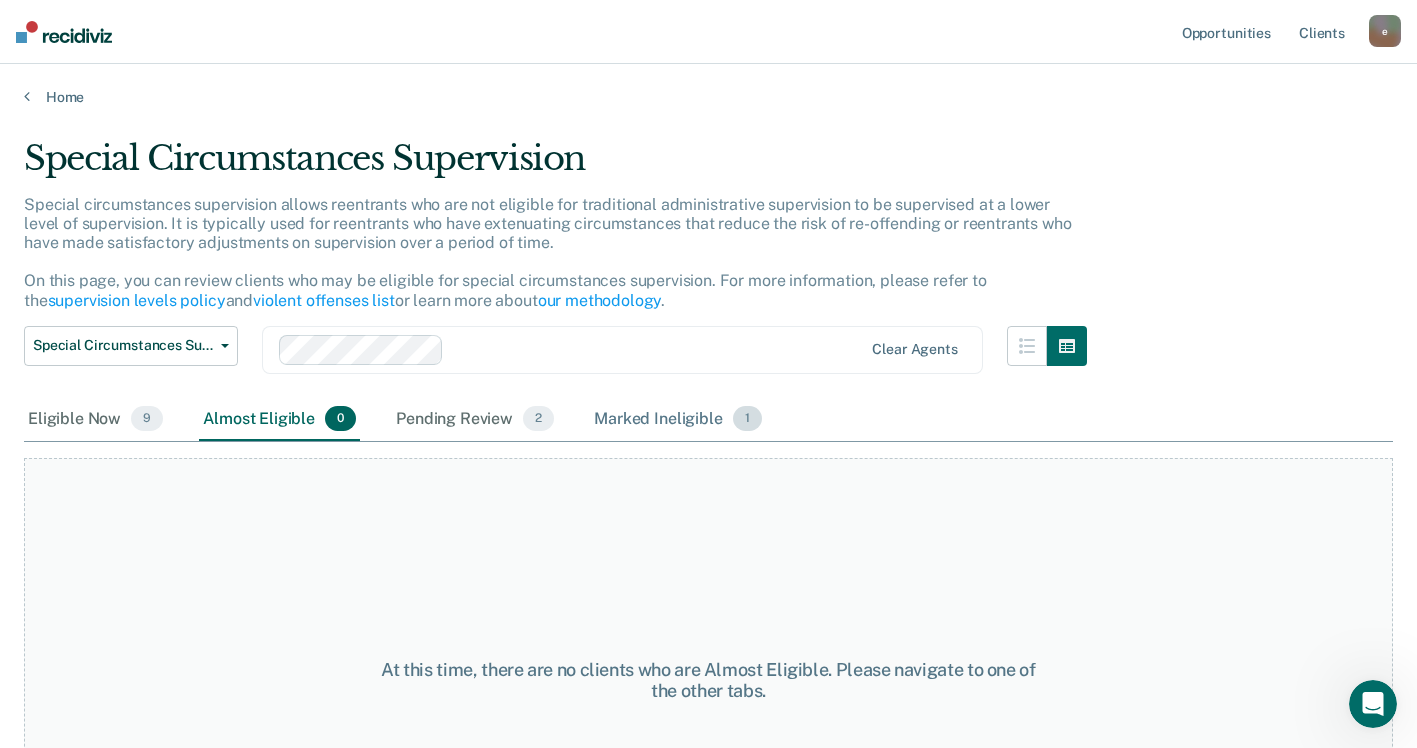 click on "Marked Ineligible 1" at bounding box center [678, 420] 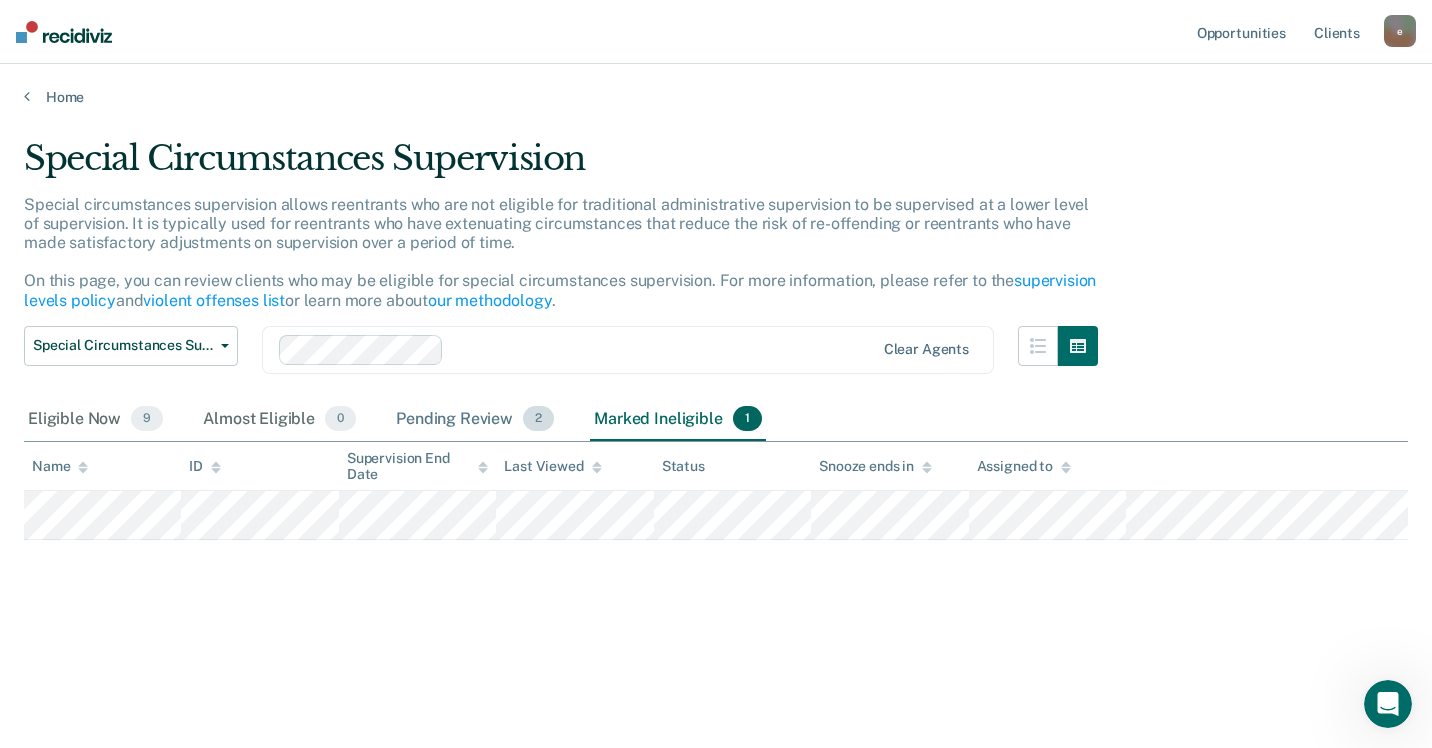 click on "Pending Review 2" at bounding box center [475, 420] 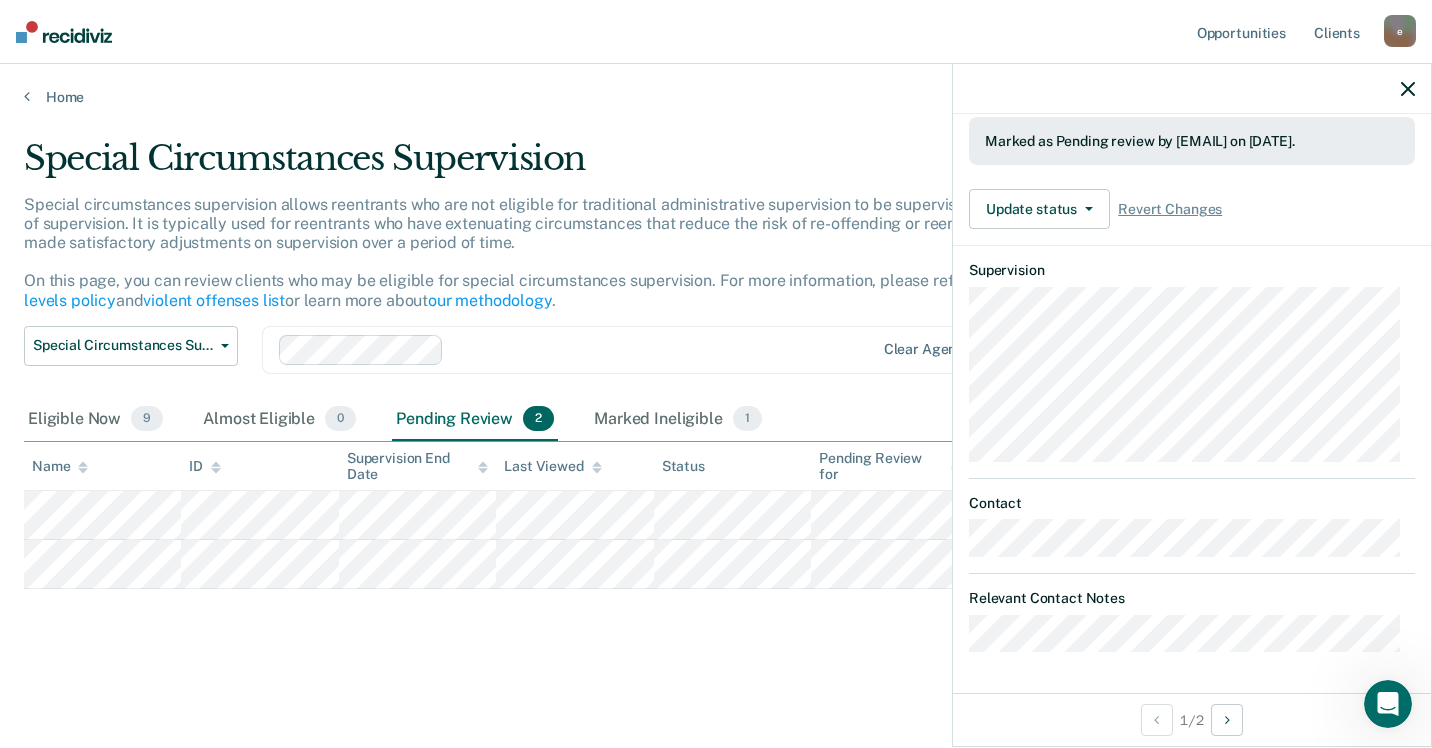 scroll, scrollTop: 410, scrollLeft: 0, axis: vertical 